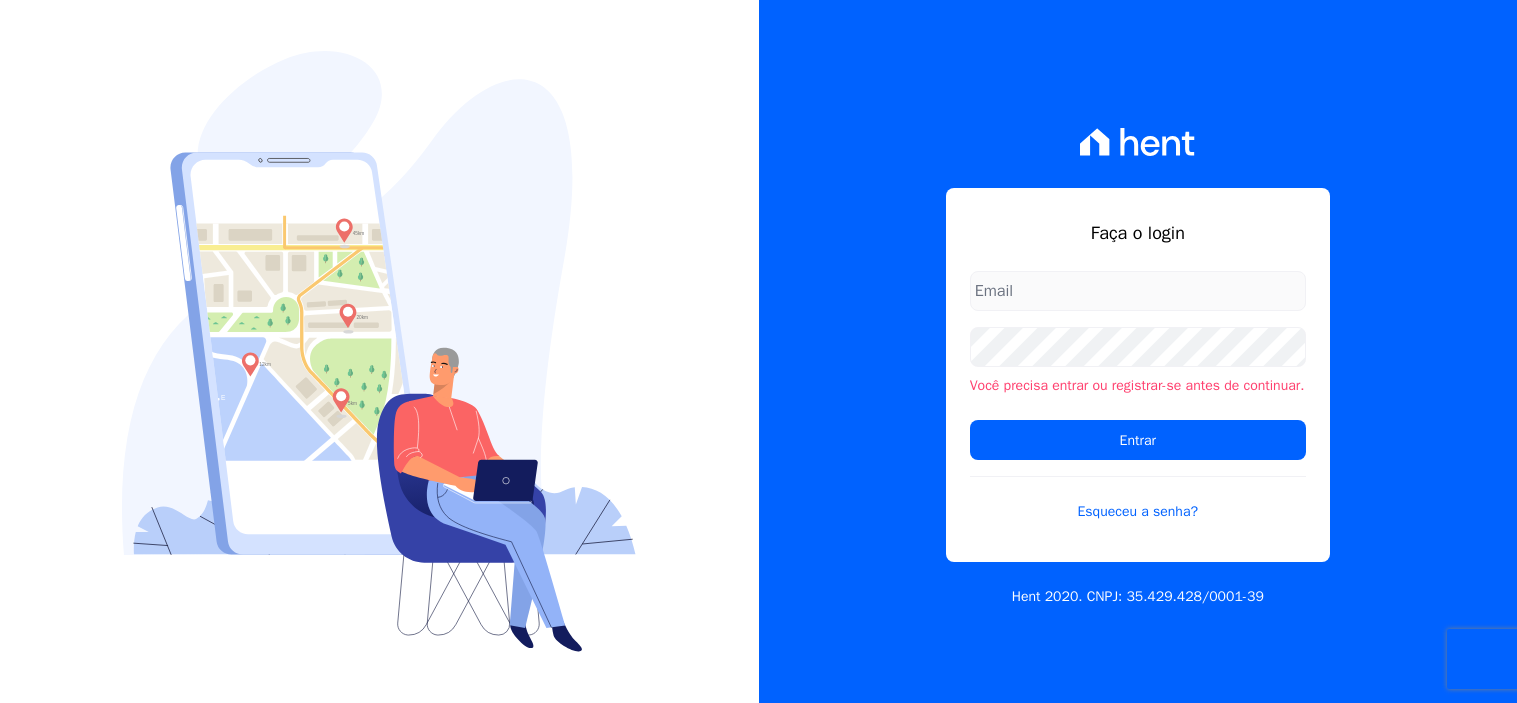 scroll, scrollTop: 0, scrollLeft: 0, axis: both 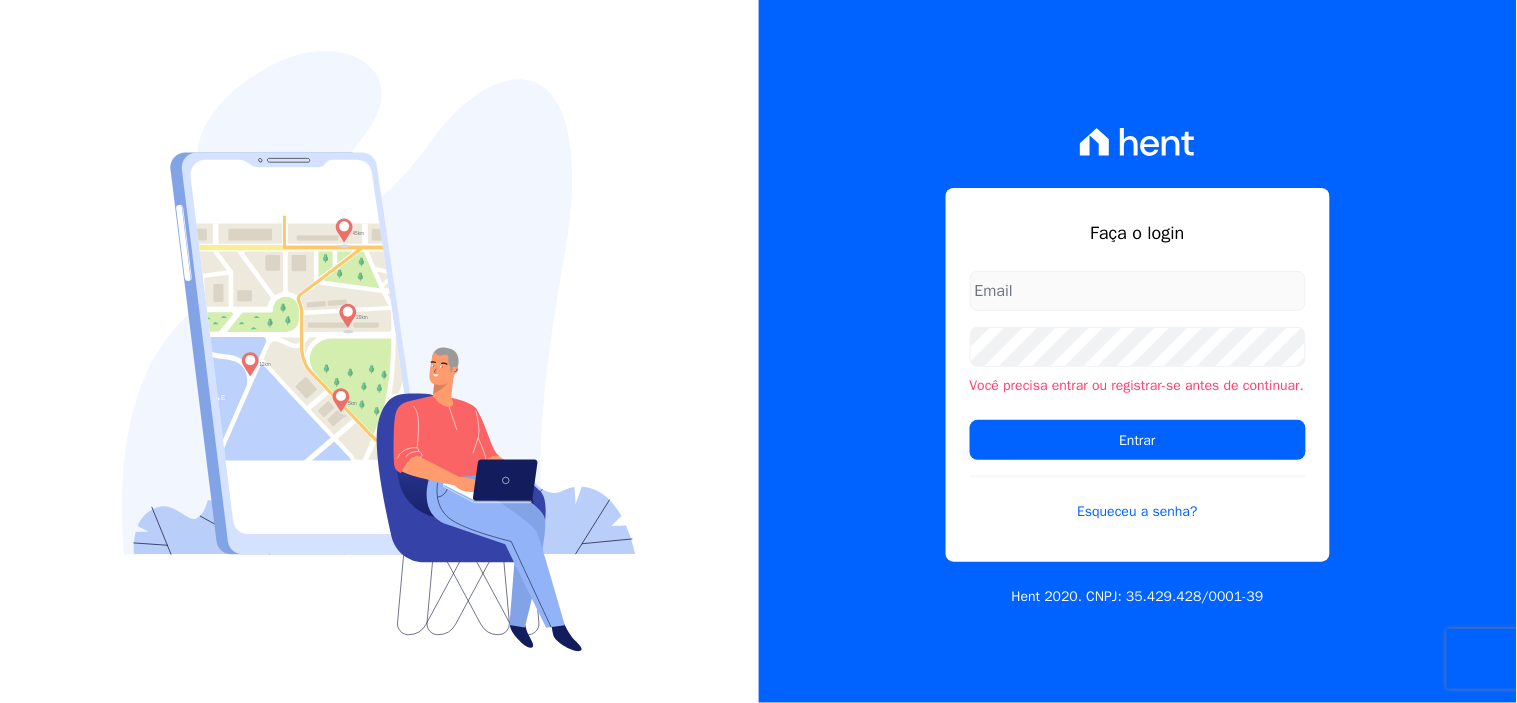 type on "ivete@[EMAIL].br" 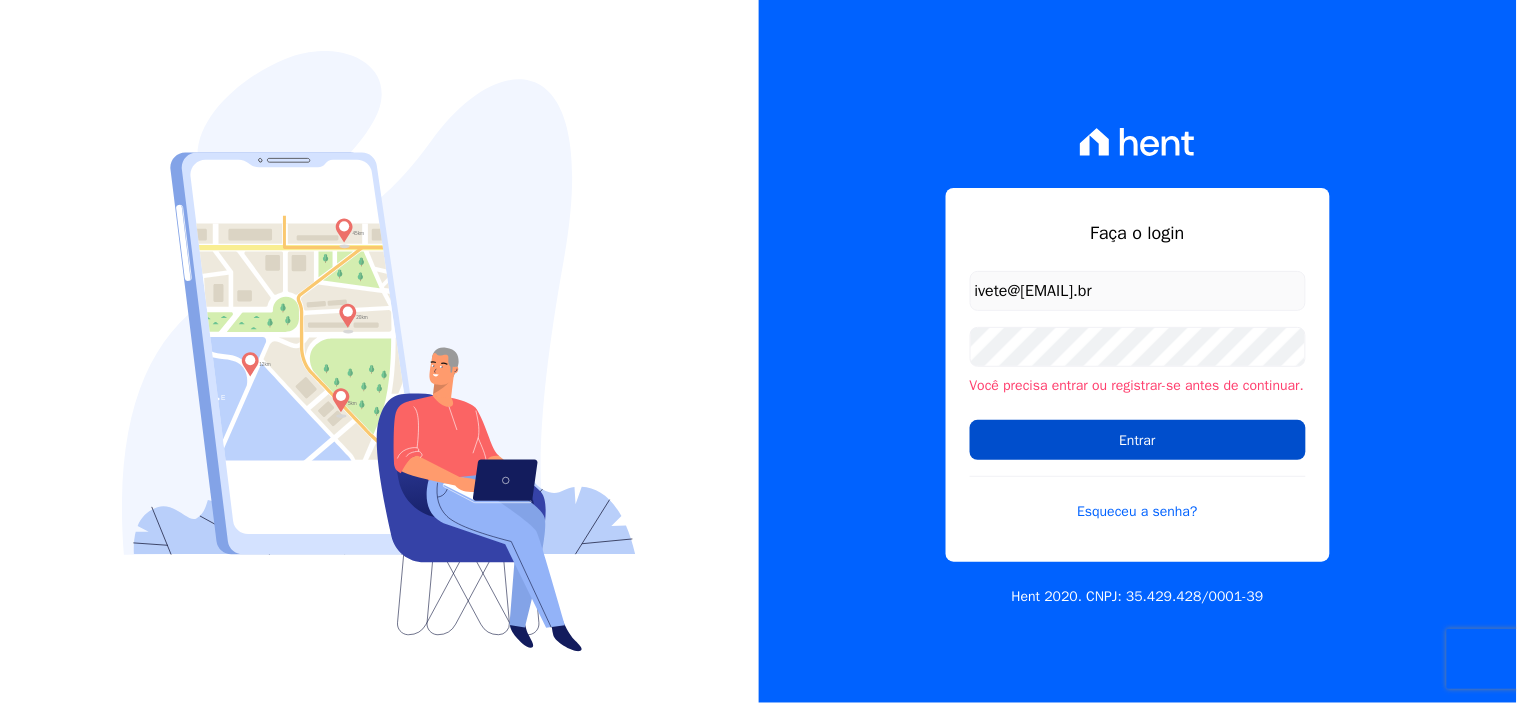 click on "Entrar" at bounding box center (1138, 440) 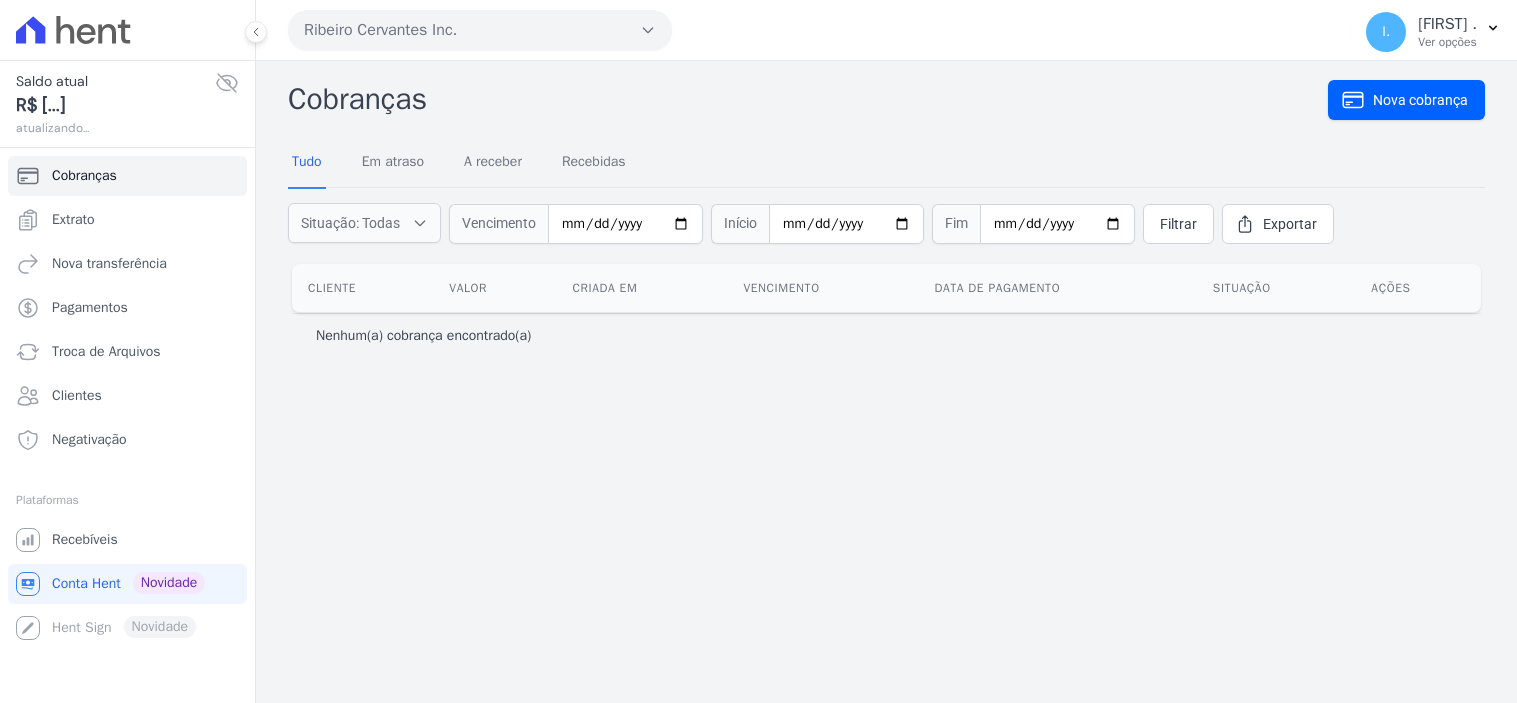 scroll, scrollTop: 0, scrollLeft: 0, axis: both 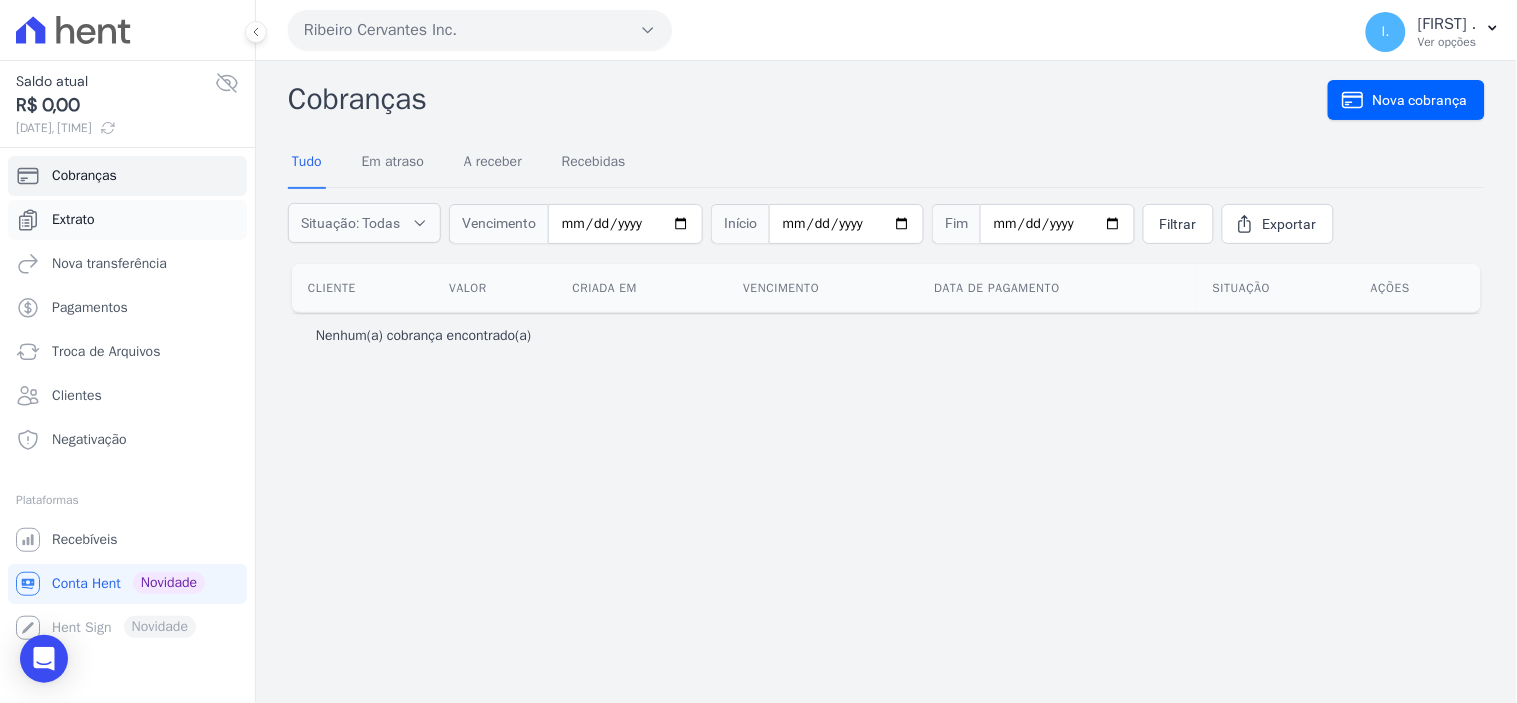 click on "Extrato" at bounding box center [73, 220] 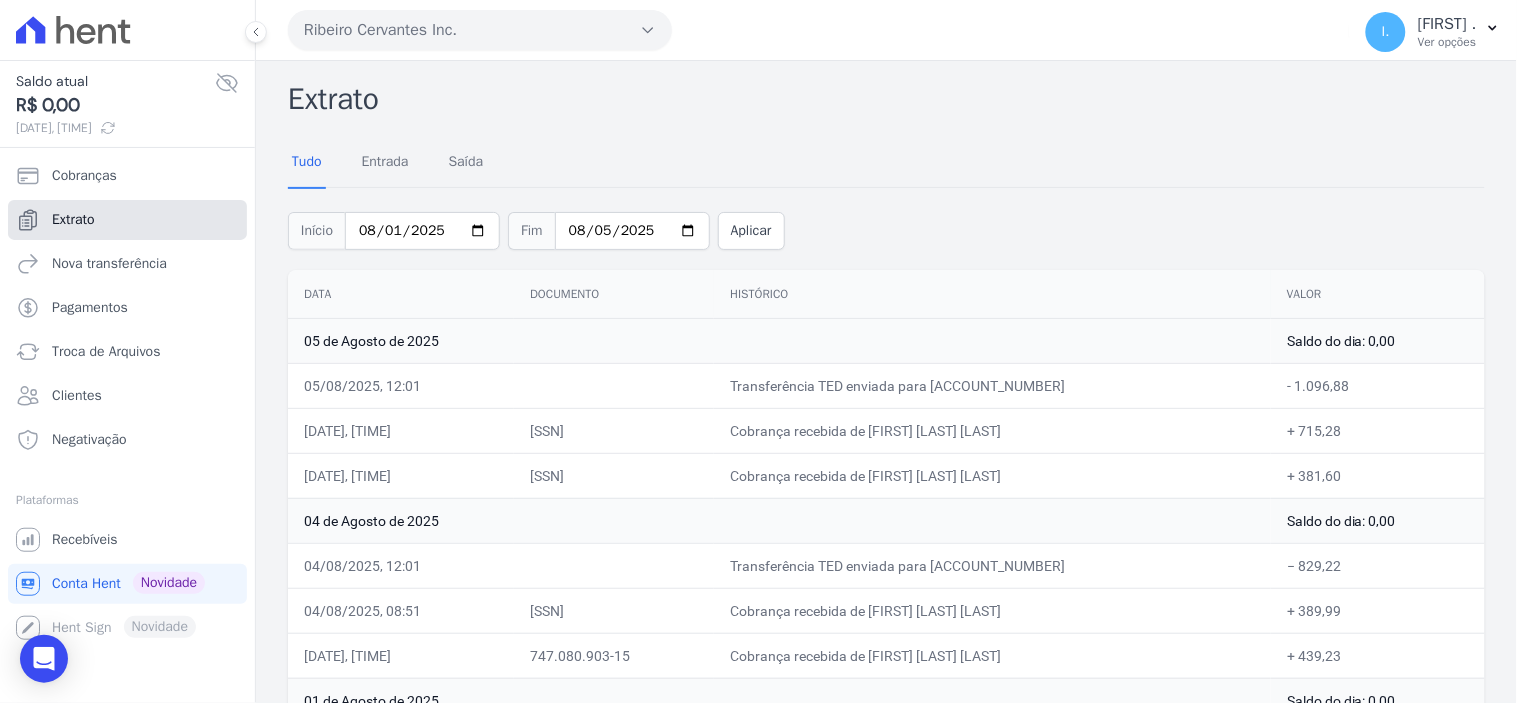 click on "Extrato" at bounding box center [73, 220] 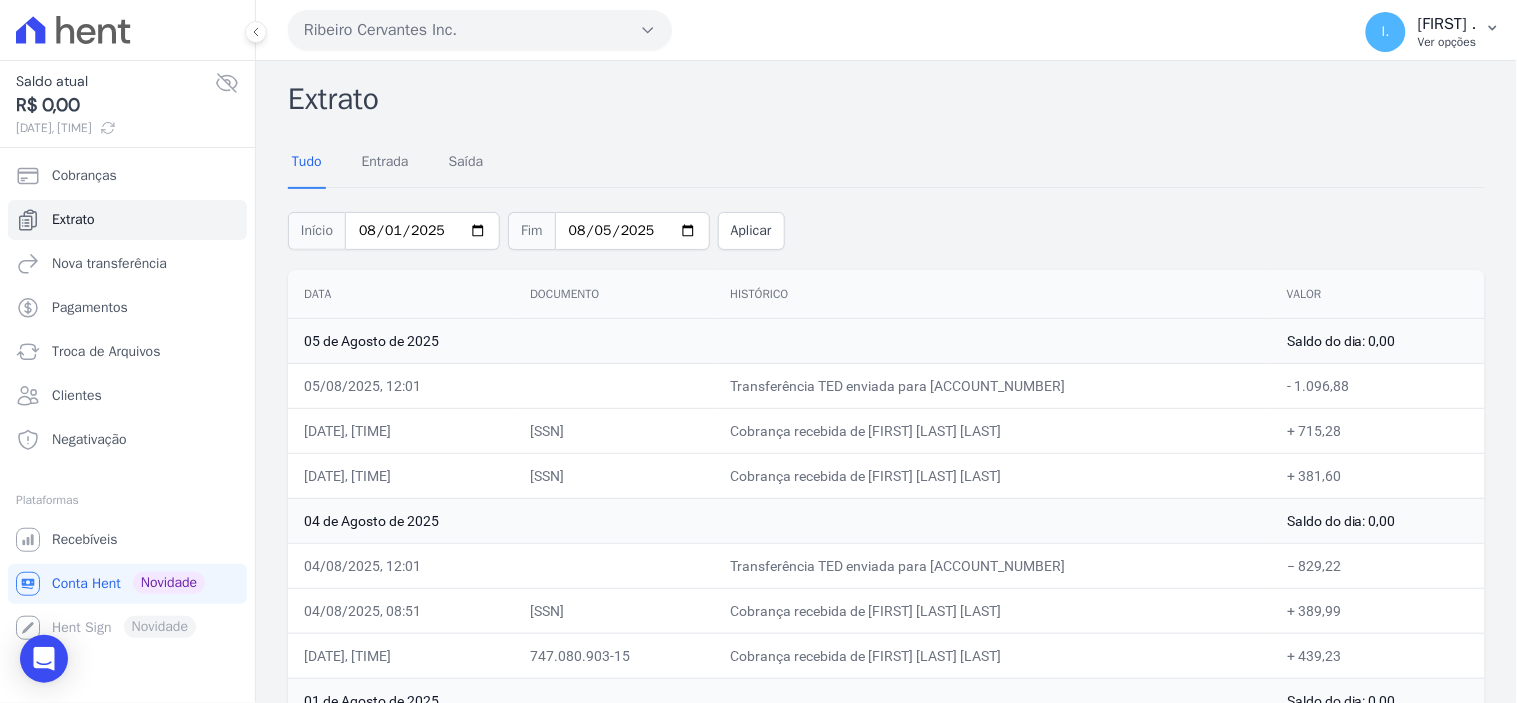 click on "[INITIAL]." at bounding box center (1447, 24) 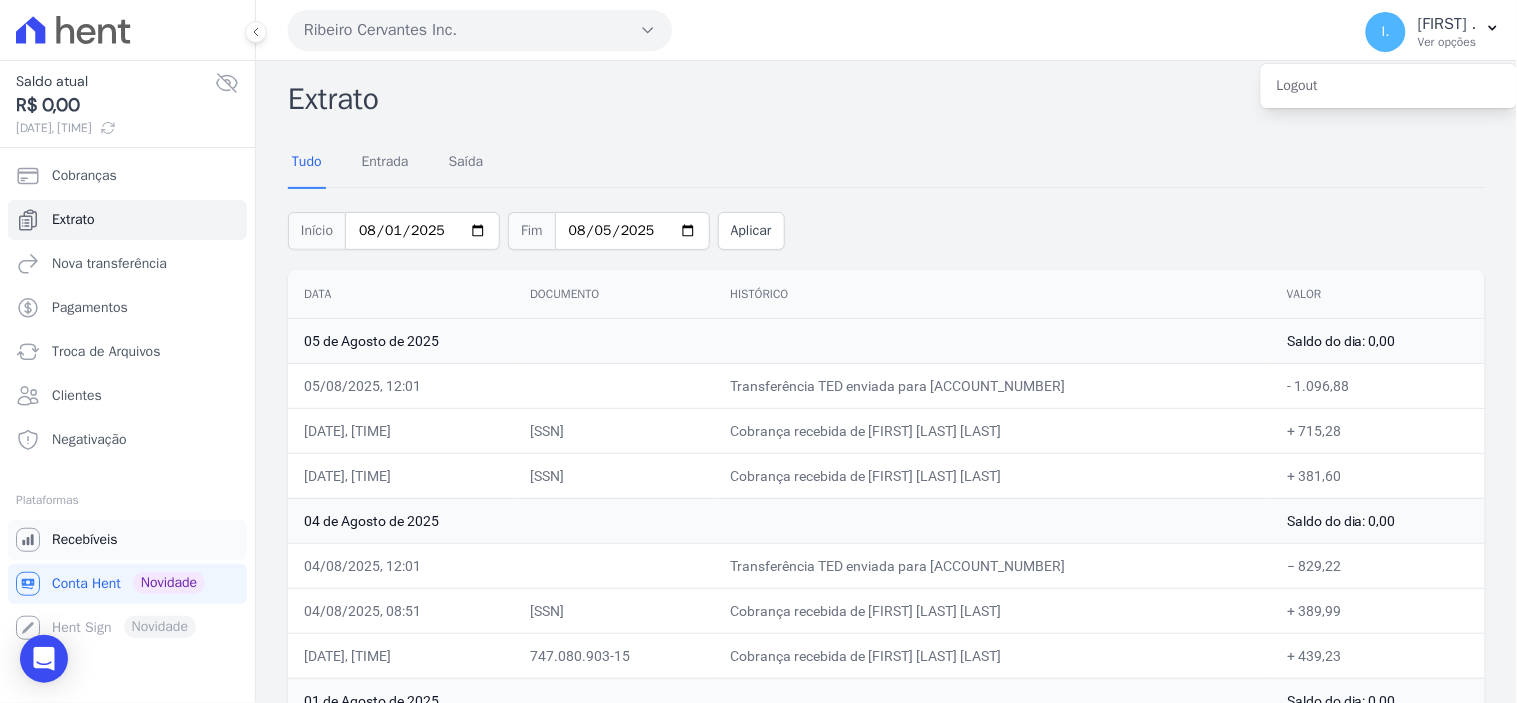click on "Recebíveis" at bounding box center (85, 540) 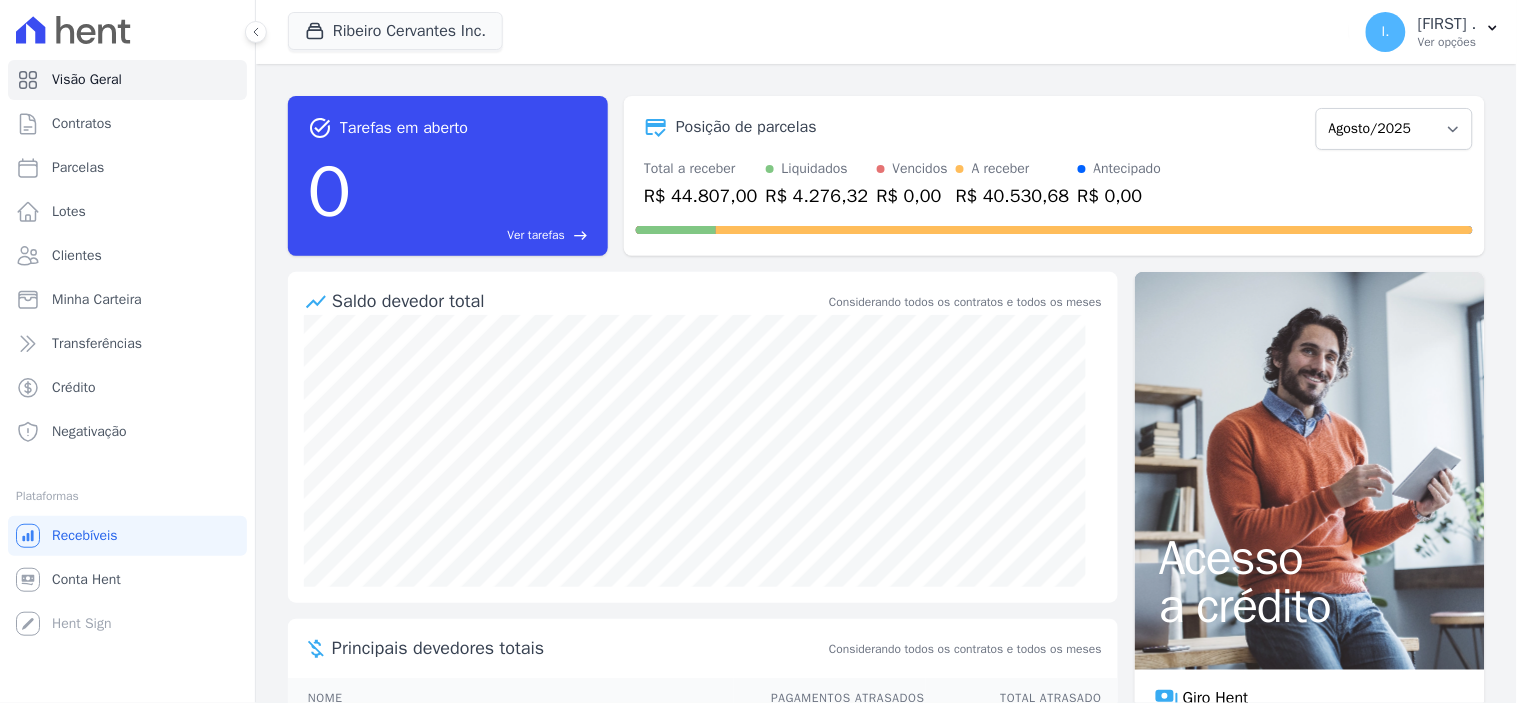click on "Ver opções" at bounding box center [1447, 42] 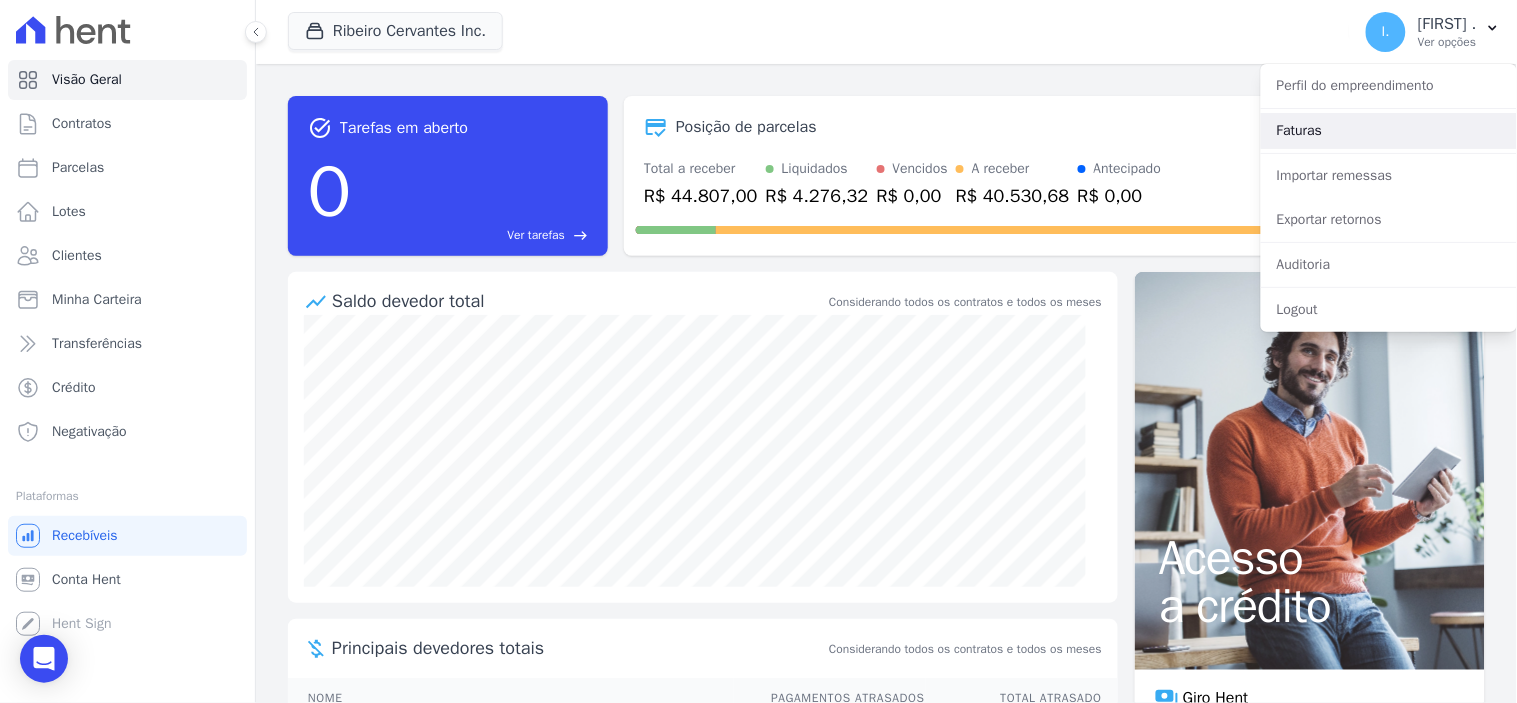 click on "Faturas" at bounding box center [1389, 131] 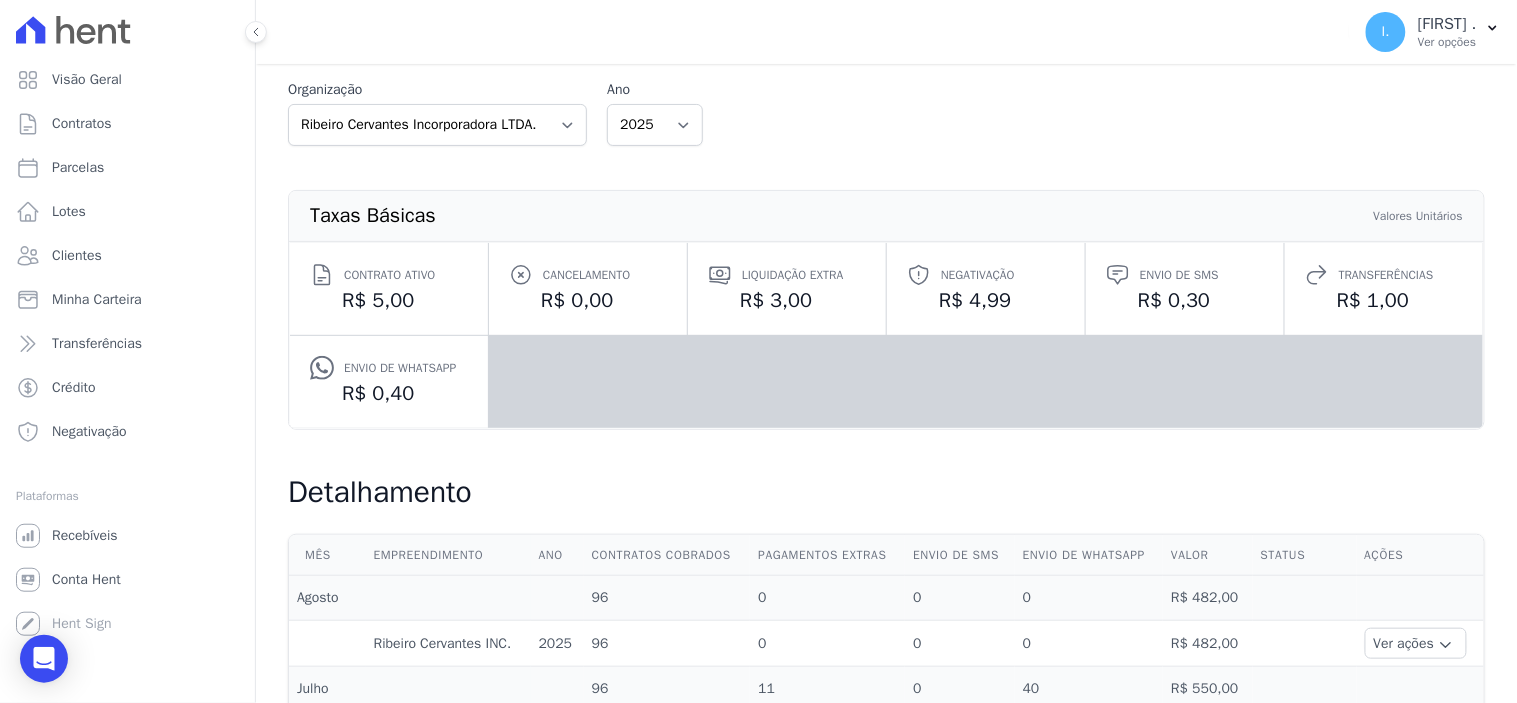 scroll, scrollTop: 333, scrollLeft: 0, axis: vertical 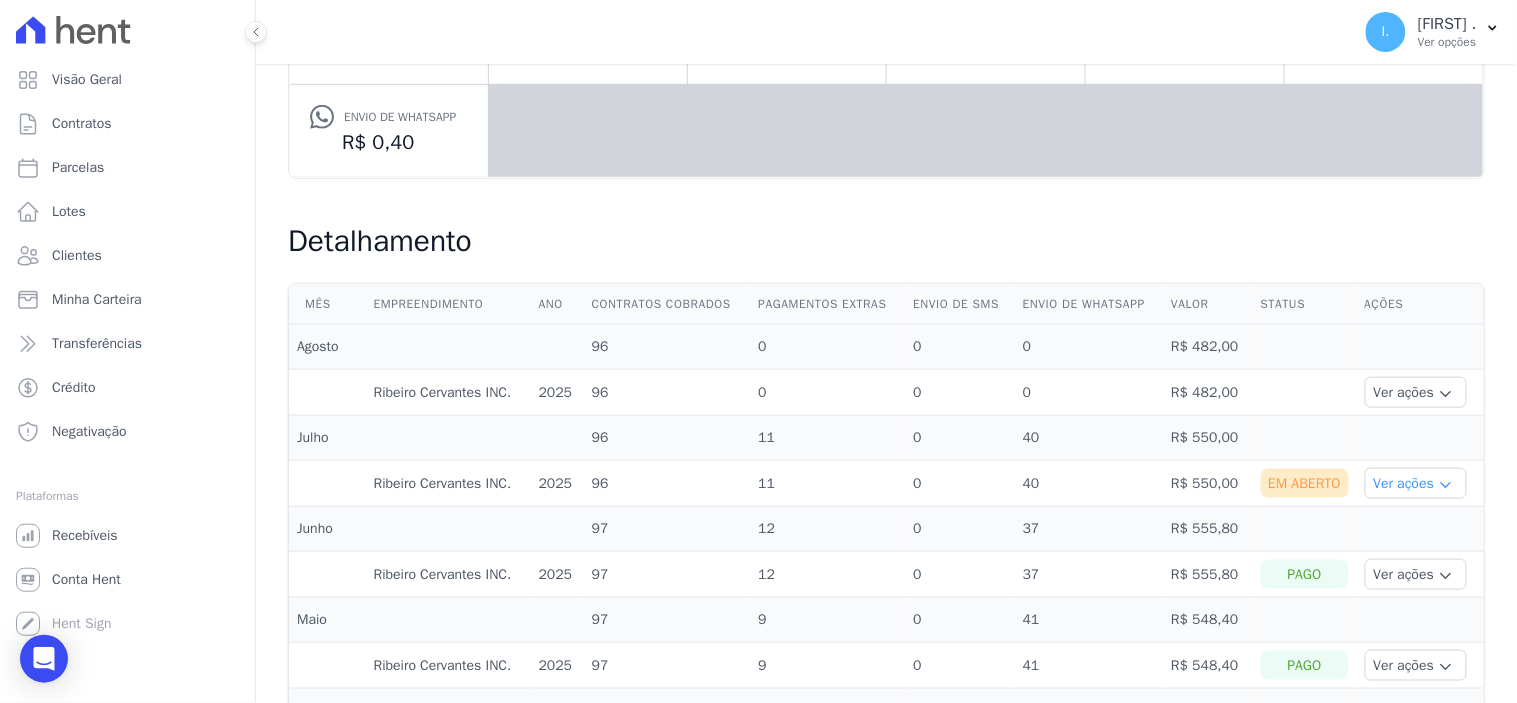 click on "Ver ações" at bounding box center (1416, 483) 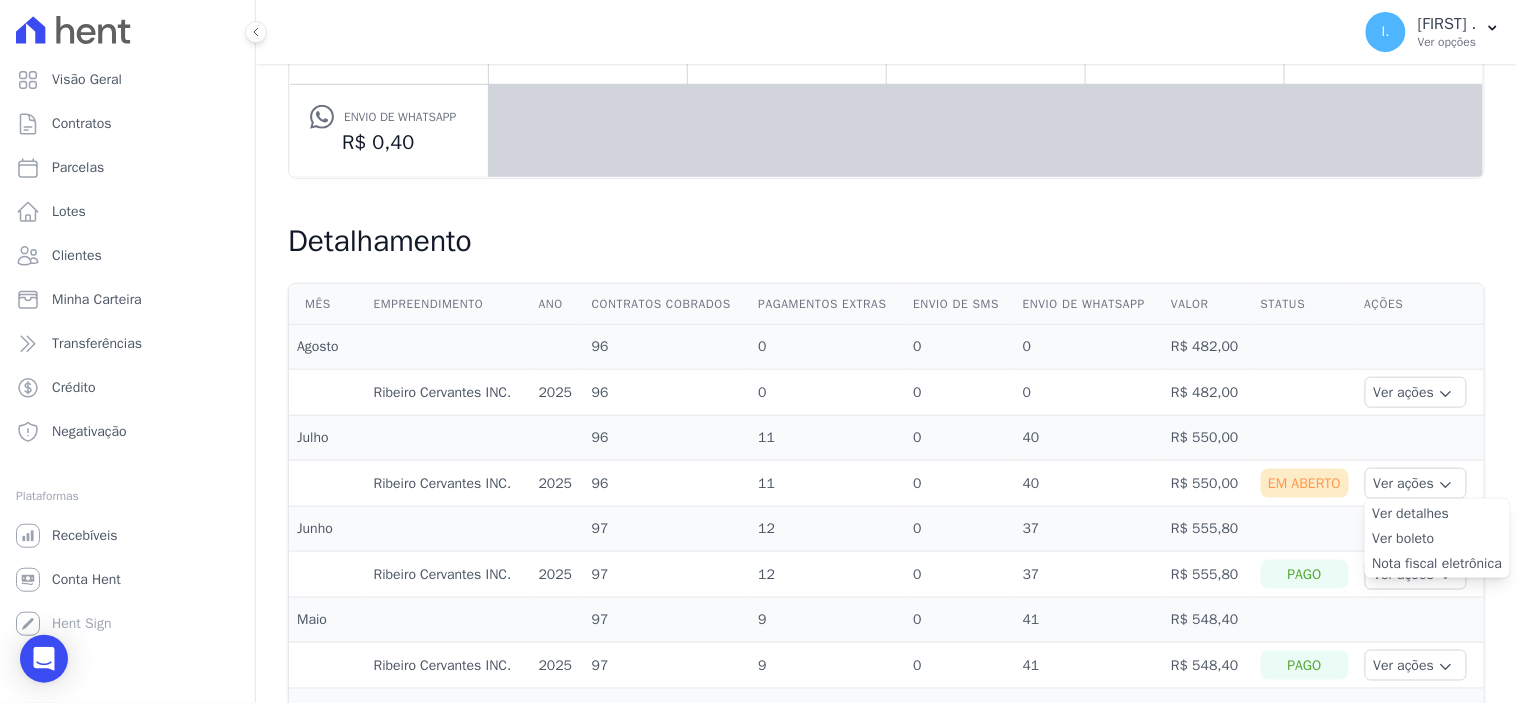 click on "Ver boleto" at bounding box center (1438, 538) 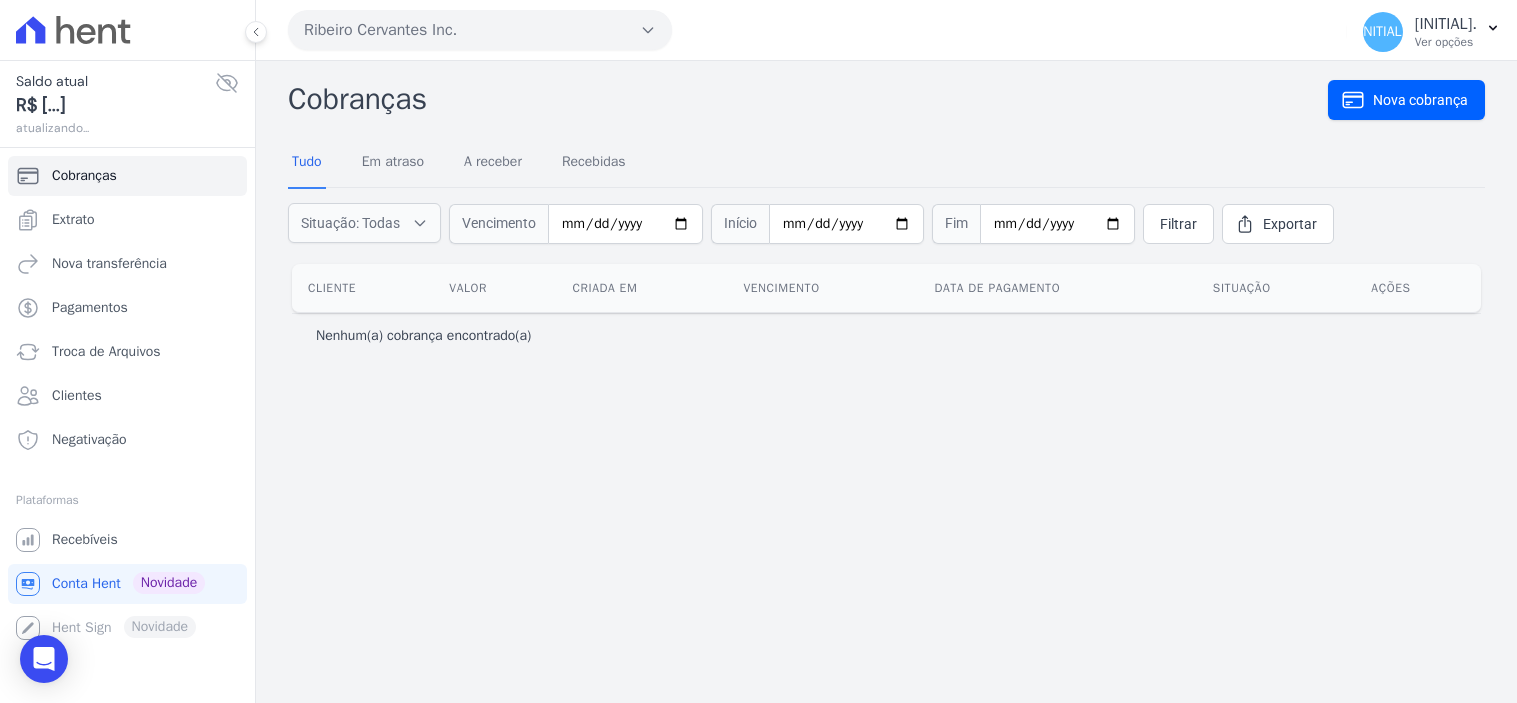 scroll, scrollTop: 0, scrollLeft: 0, axis: both 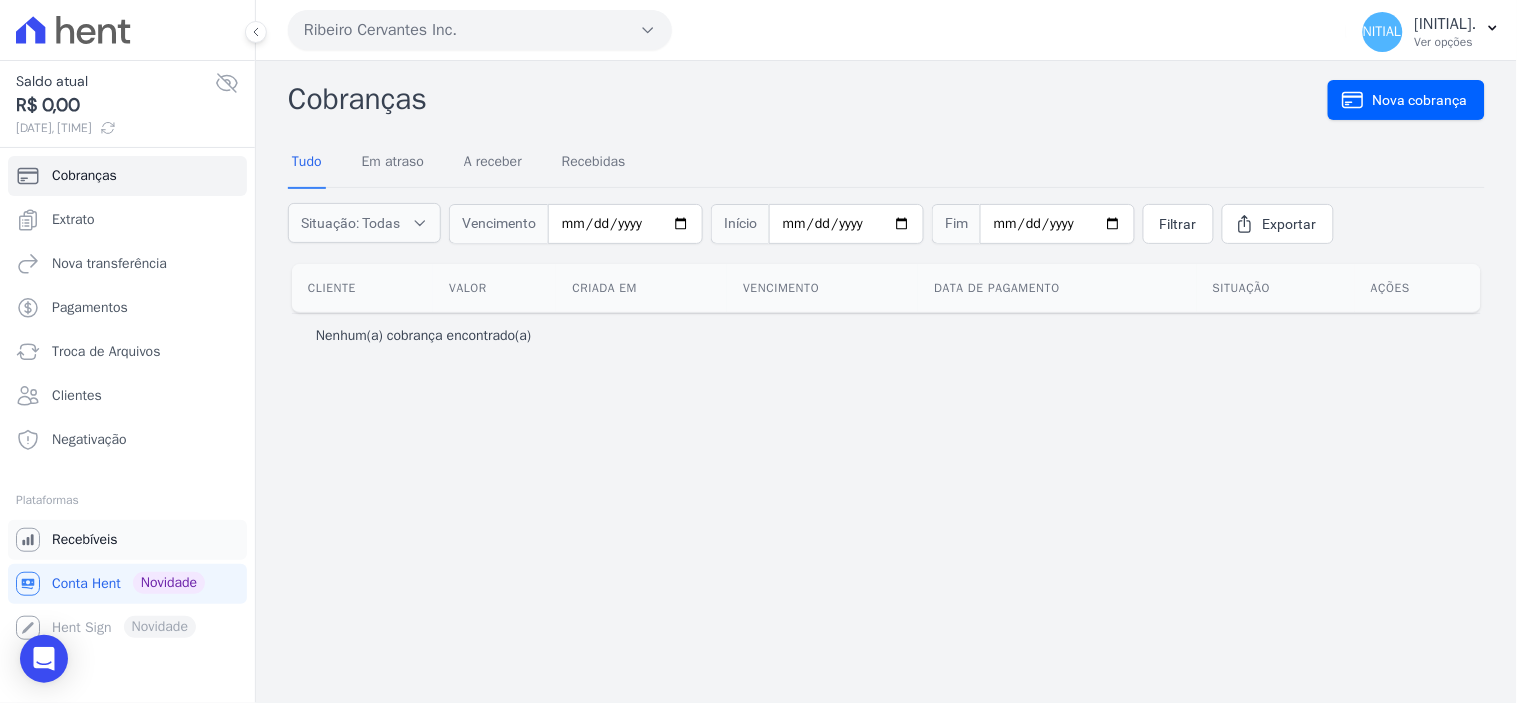 click on "Recebíveis" at bounding box center (85, 540) 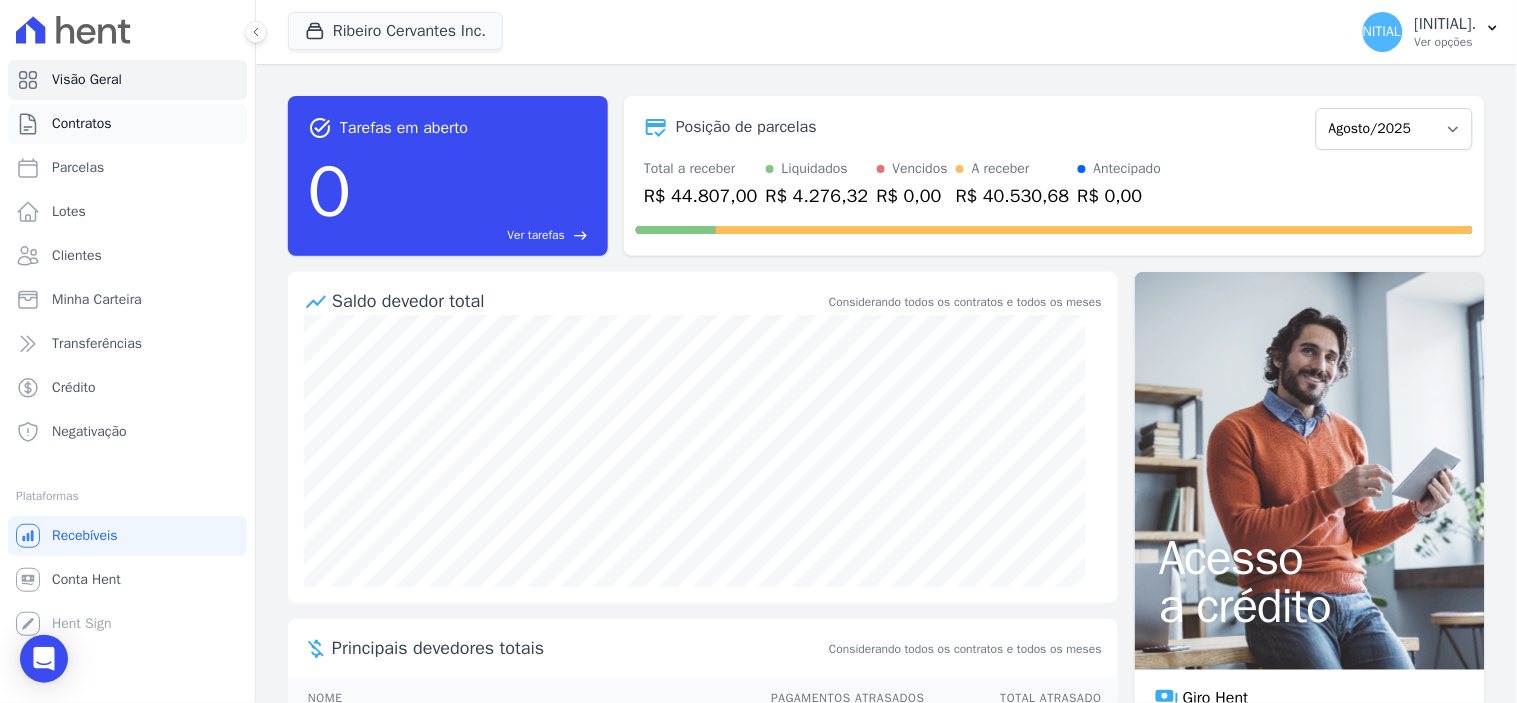 click on "Contratos" at bounding box center [82, 124] 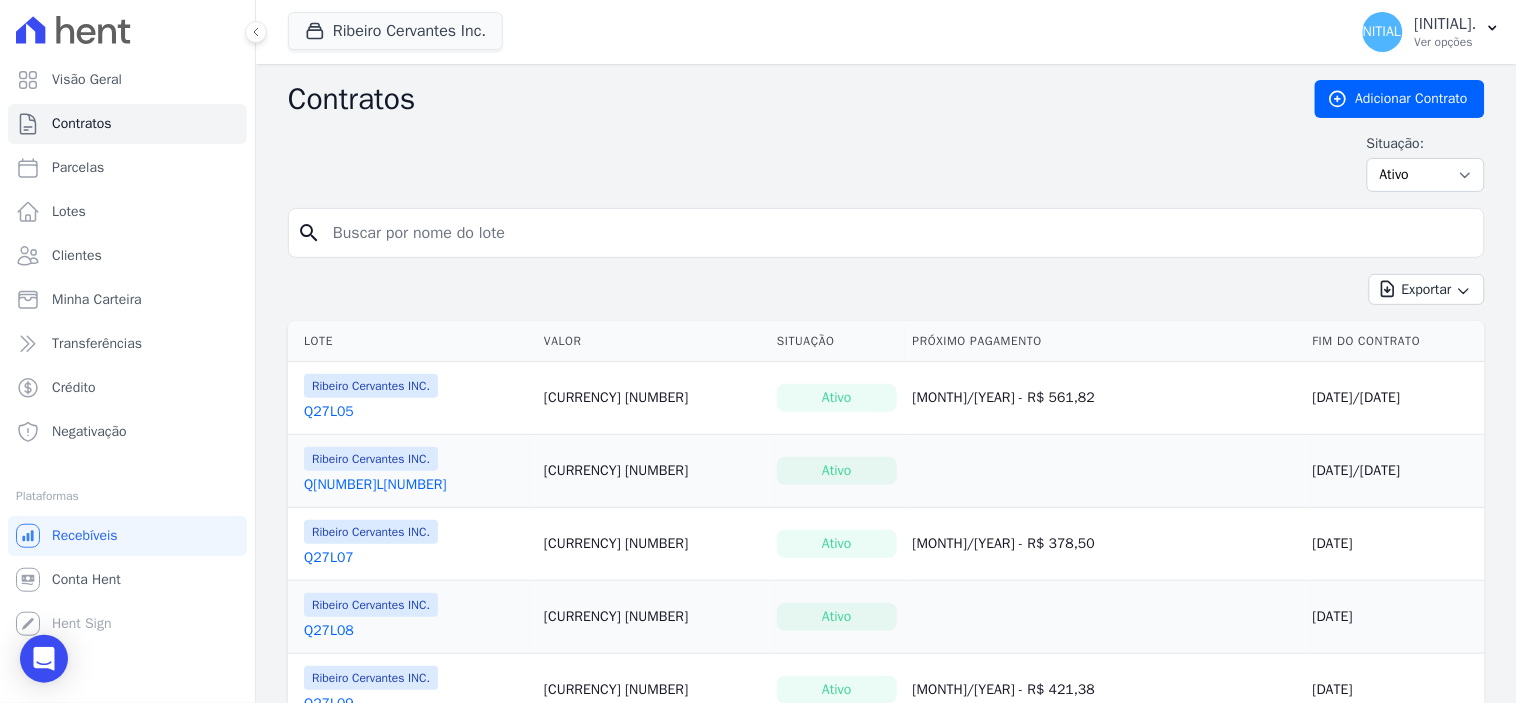 click at bounding box center (898, 233) 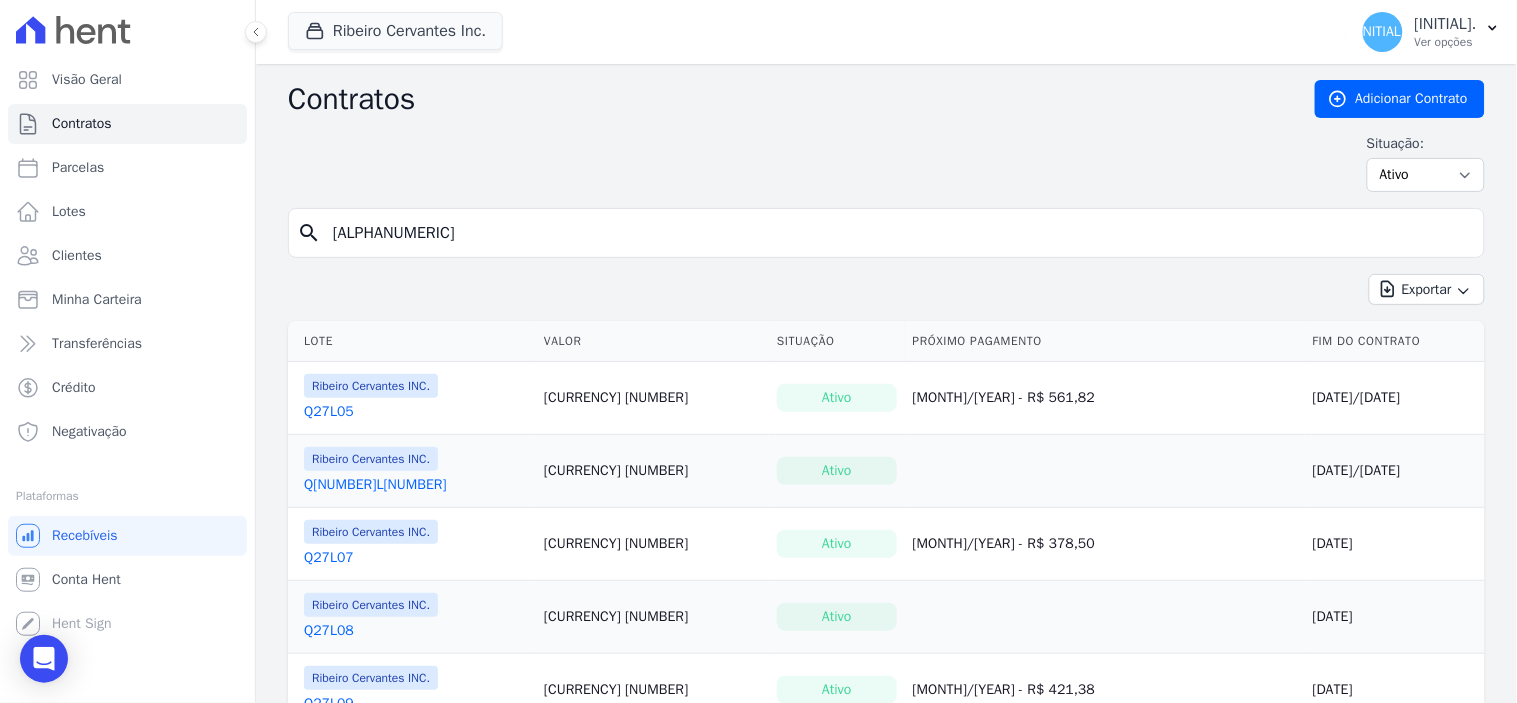 type on "[ALPHANUMERIC]" 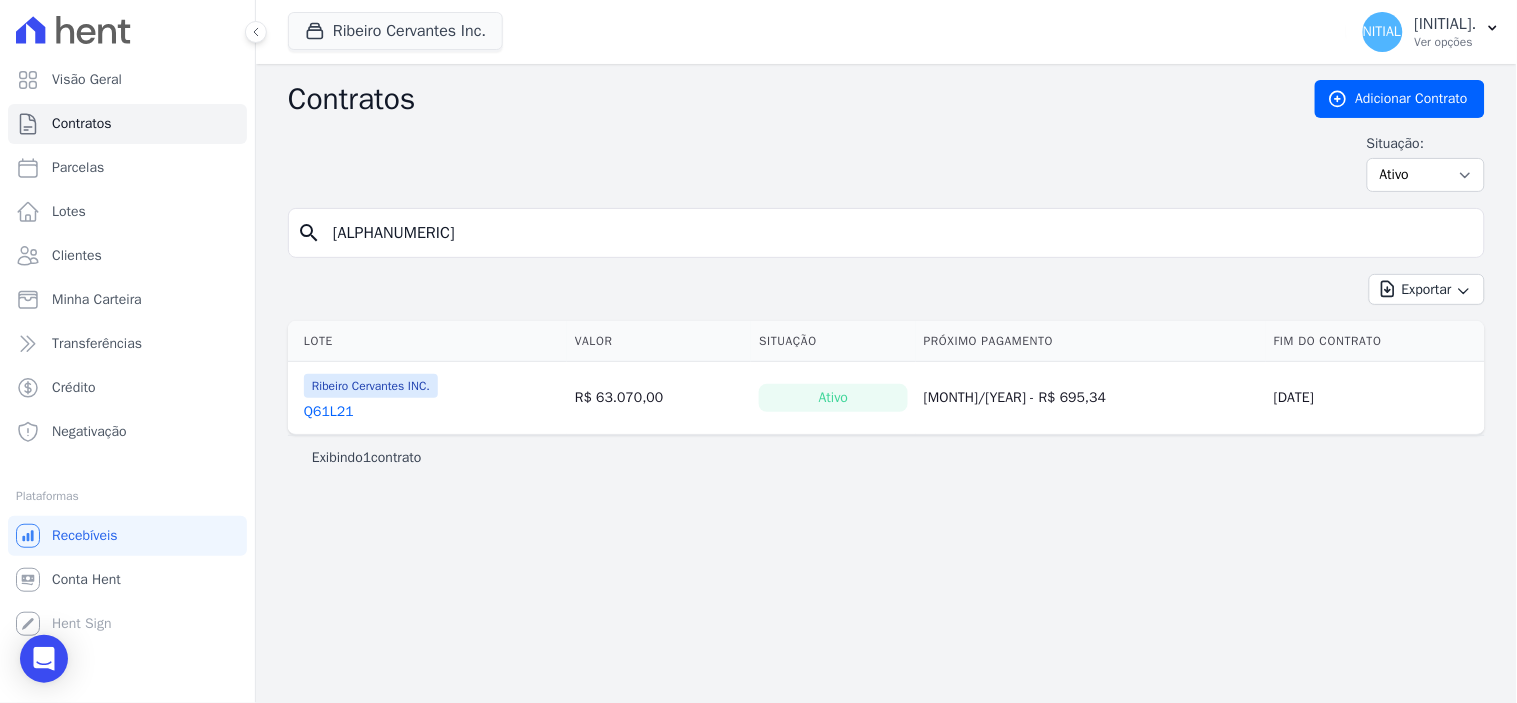 click on "Q61L21" at bounding box center [329, 412] 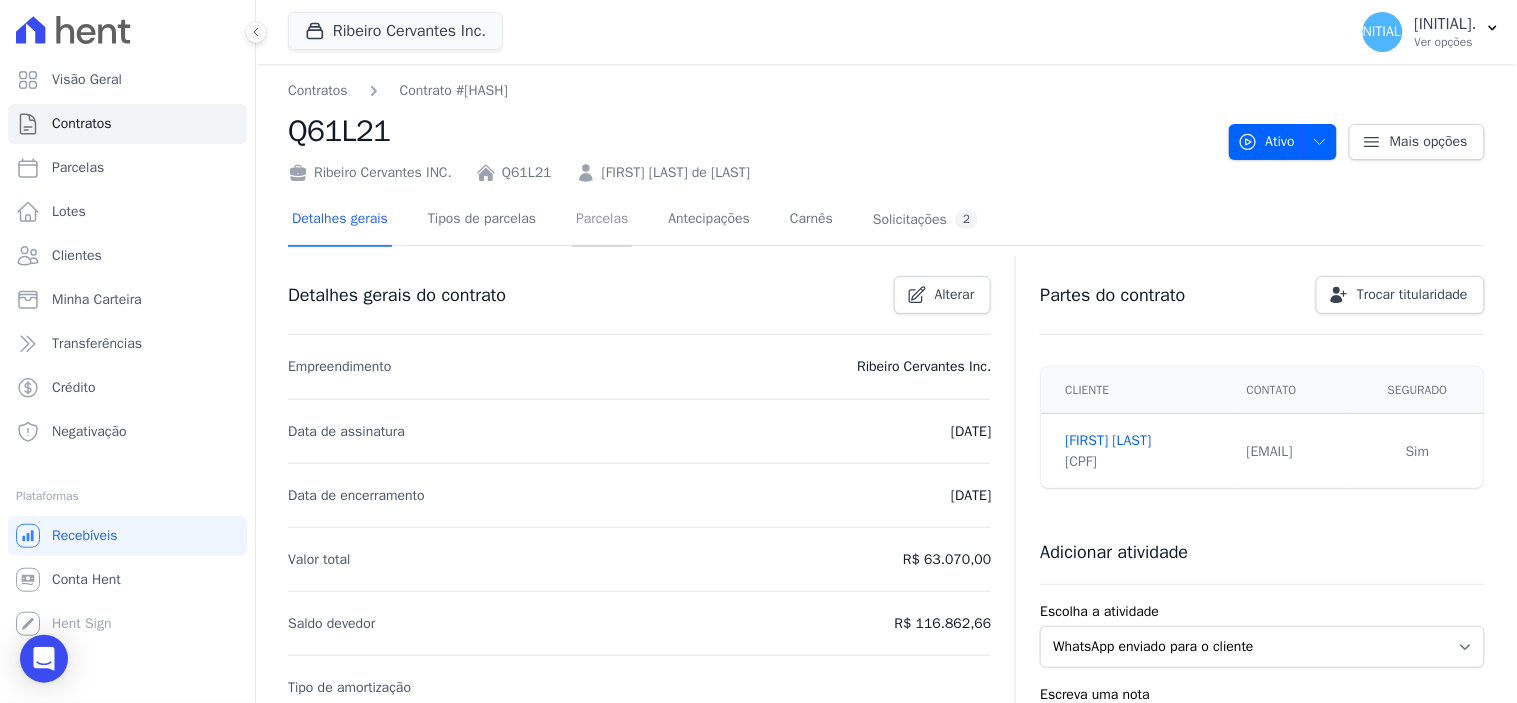 click on "Parcelas" at bounding box center (602, 220) 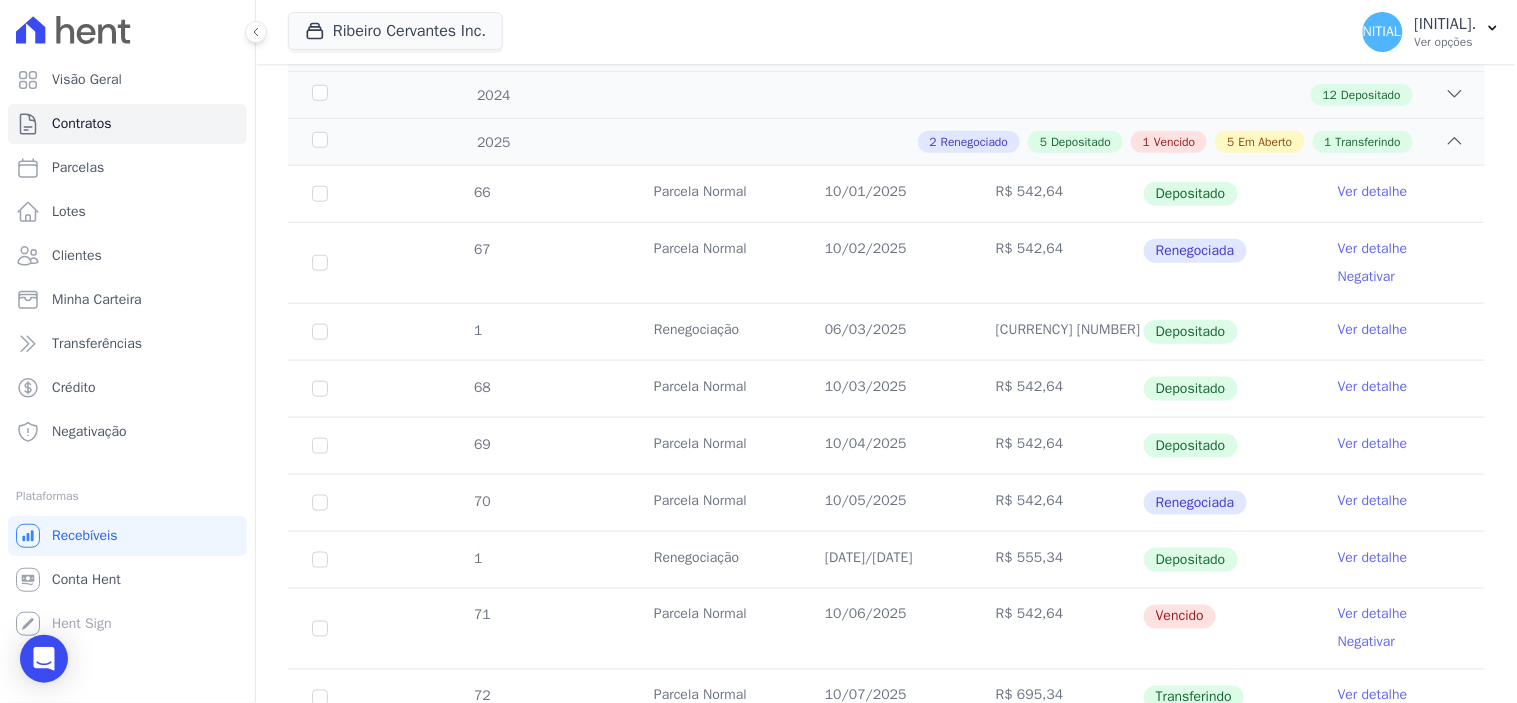 scroll, scrollTop: 666, scrollLeft: 0, axis: vertical 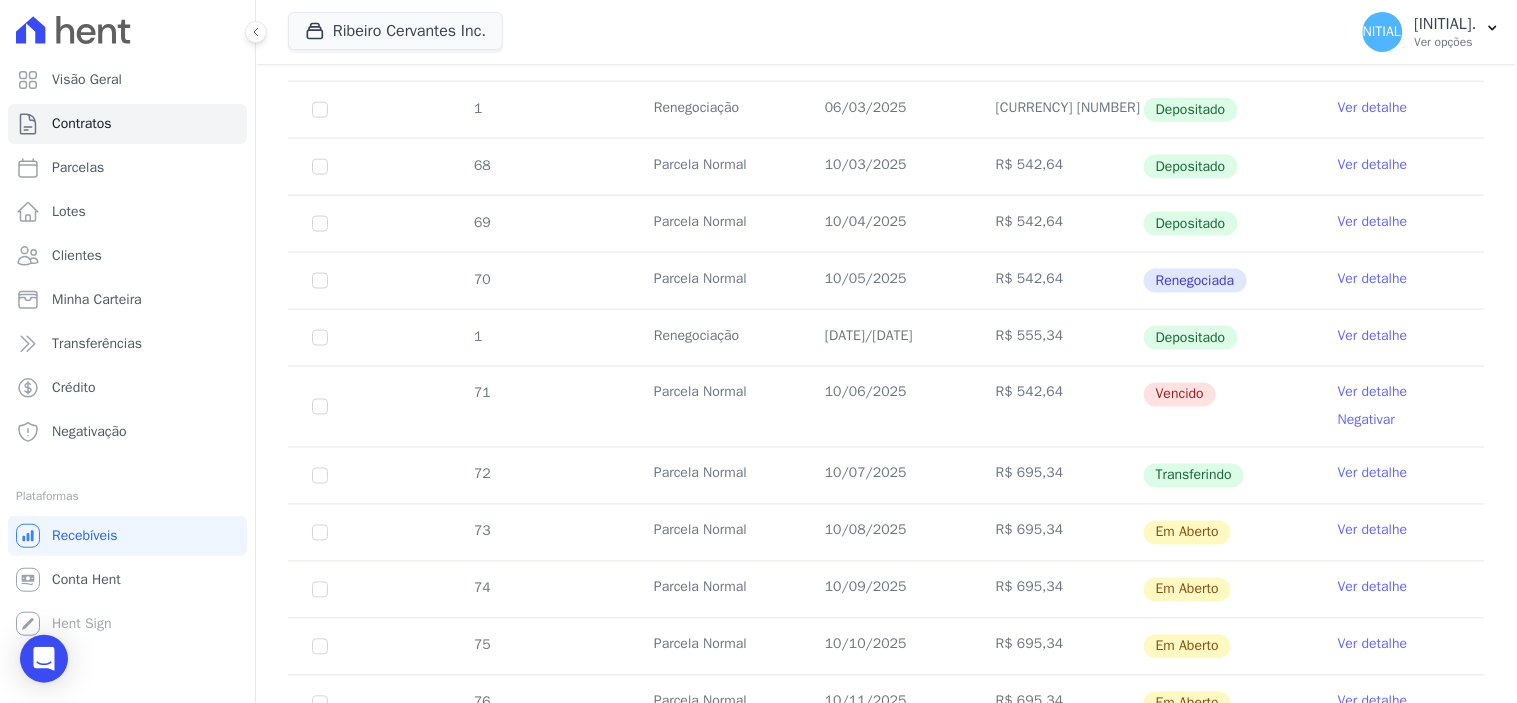 click on "Ver detalhe" at bounding box center [1373, 393] 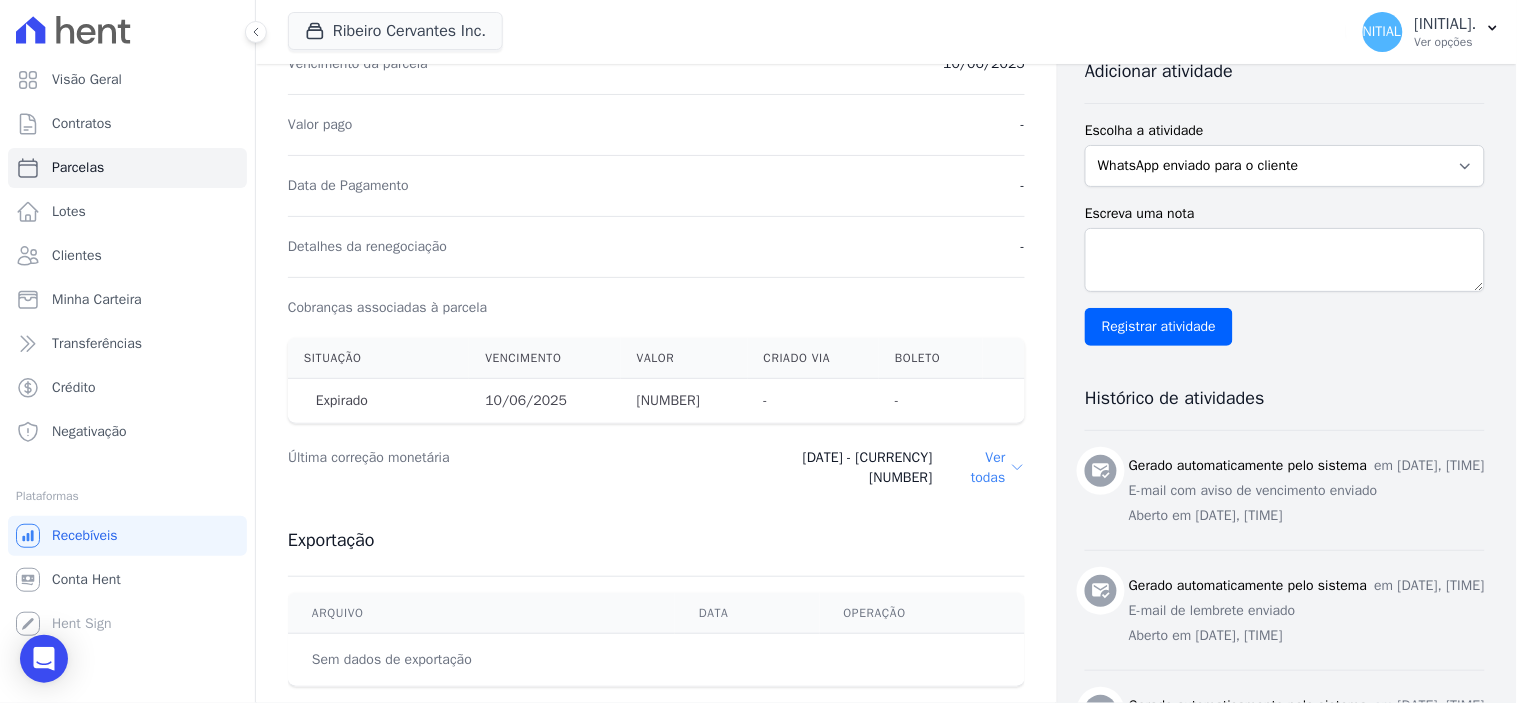 scroll, scrollTop: 0, scrollLeft: 0, axis: both 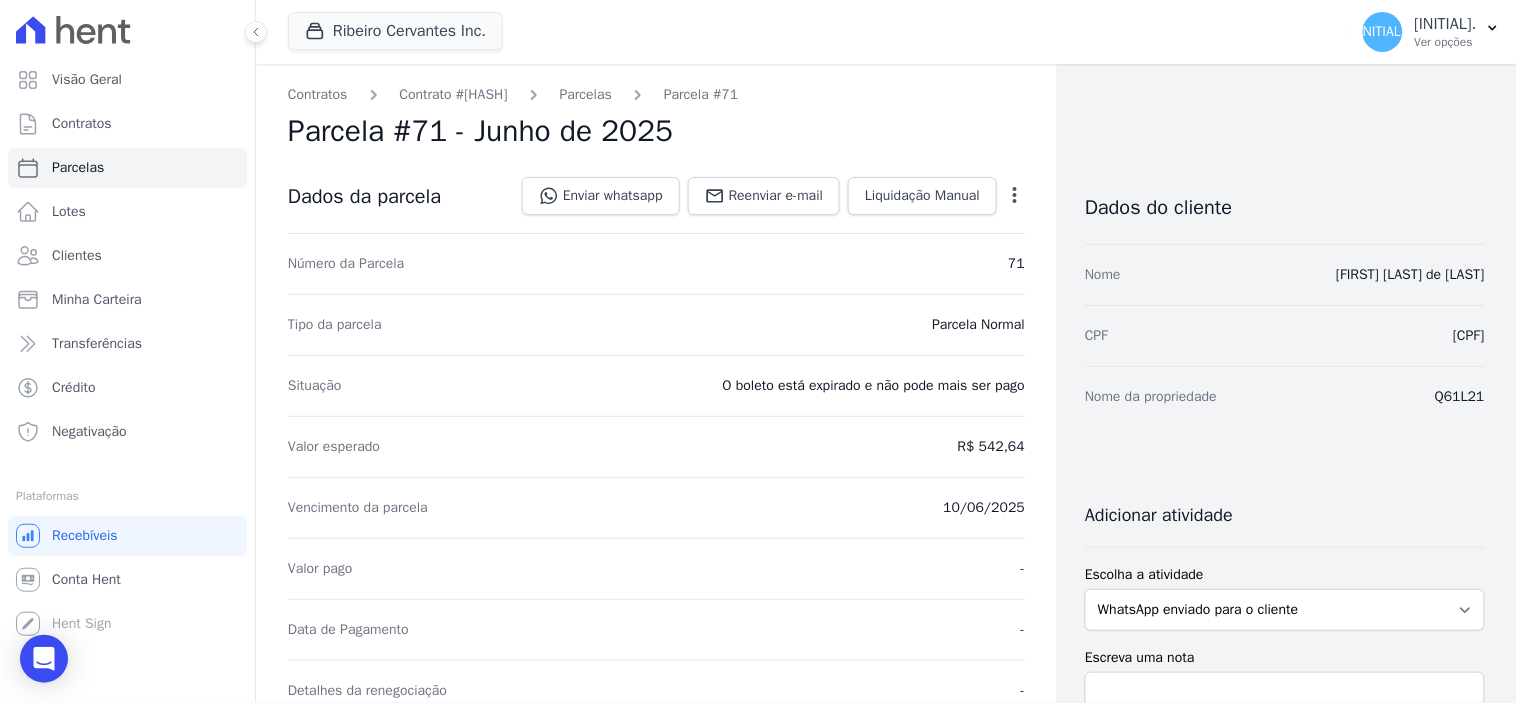 click 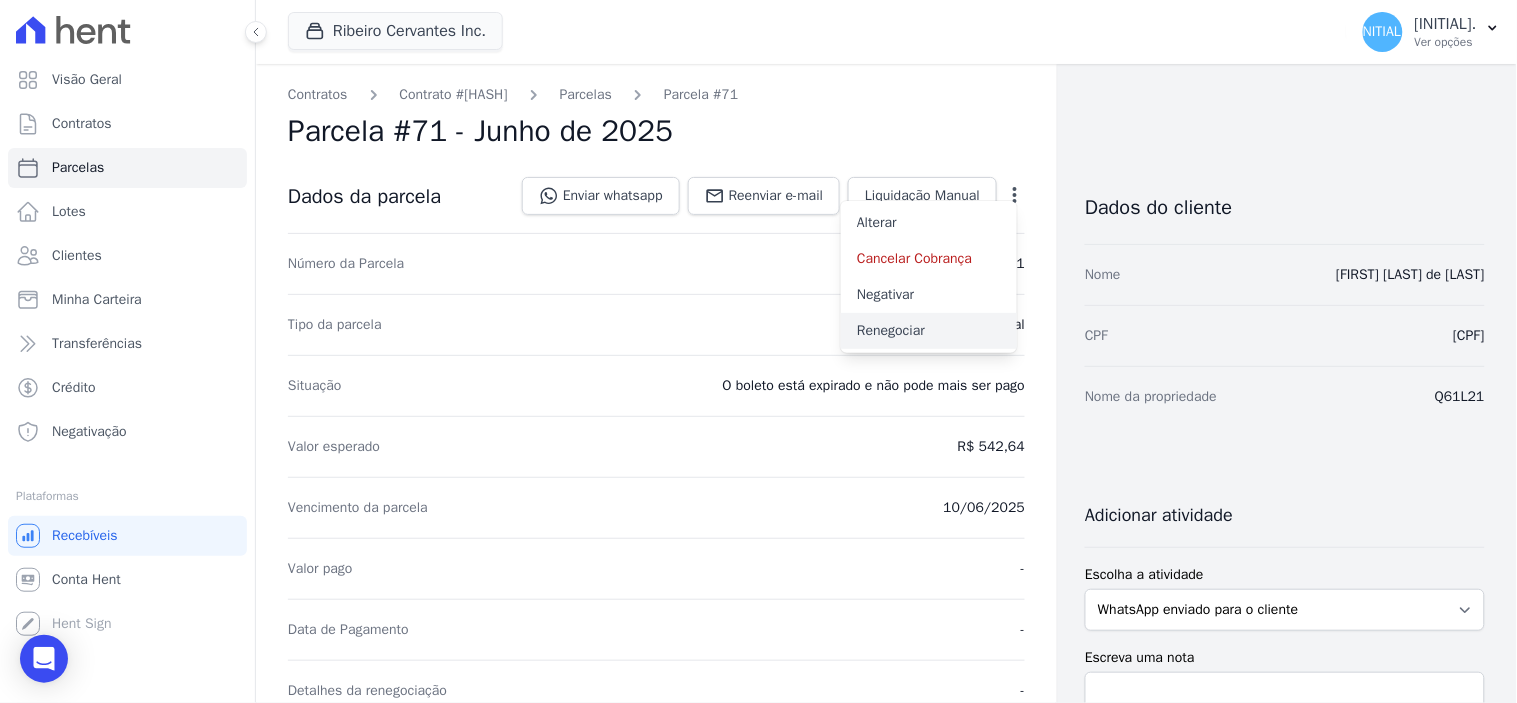 click on "Renegociar" at bounding box center (929, 331) 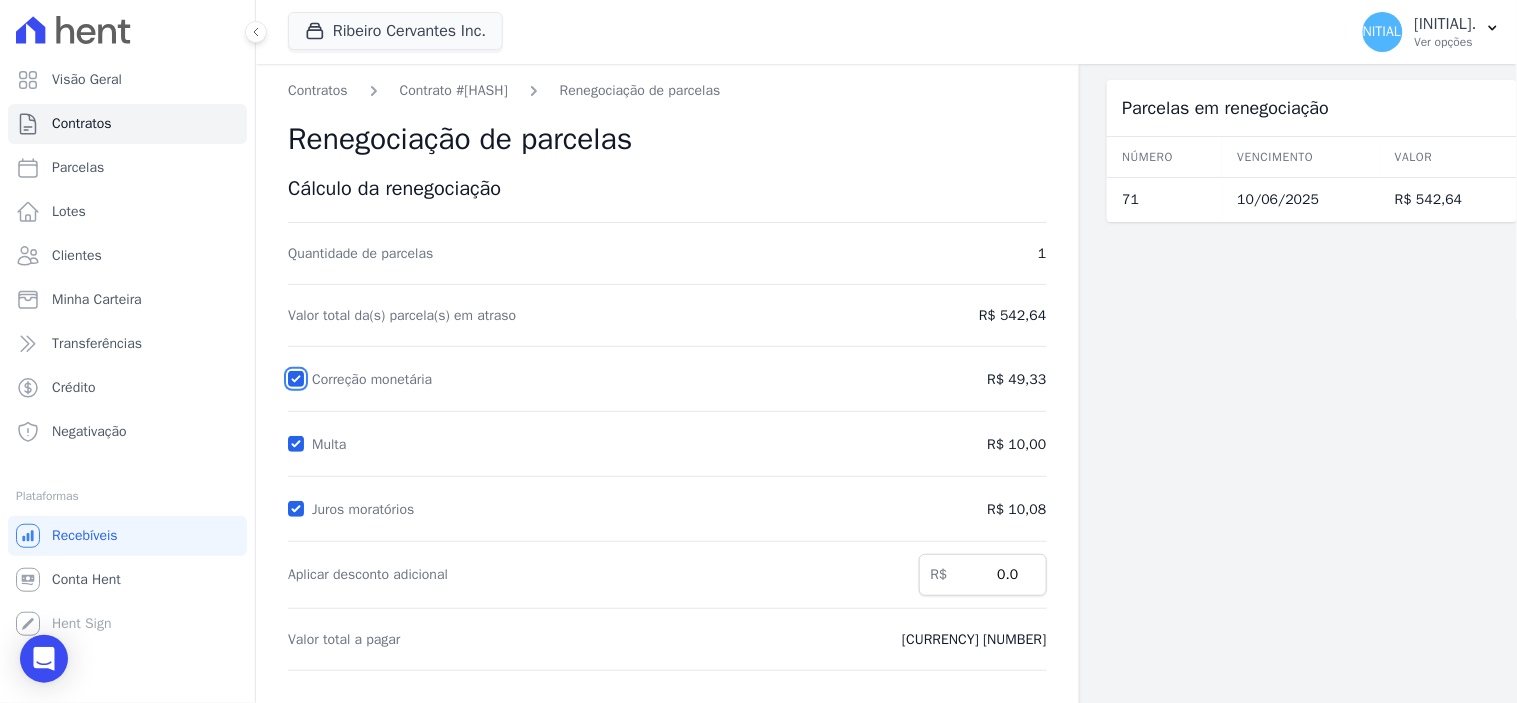 click on "Correção monetária" at bounding box center (296, 379) 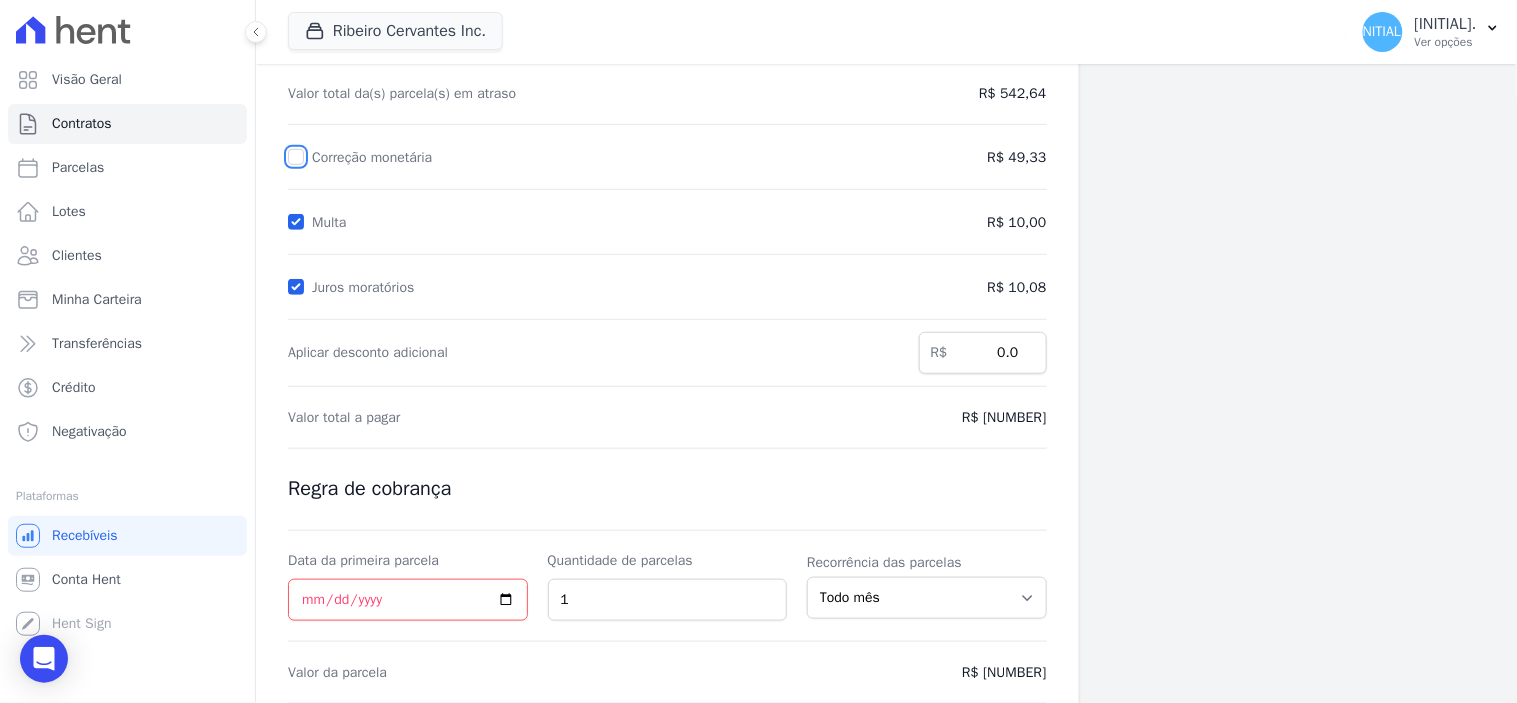 scroll, scrollTop: 298, scrollLeft: 0, axis: vertical 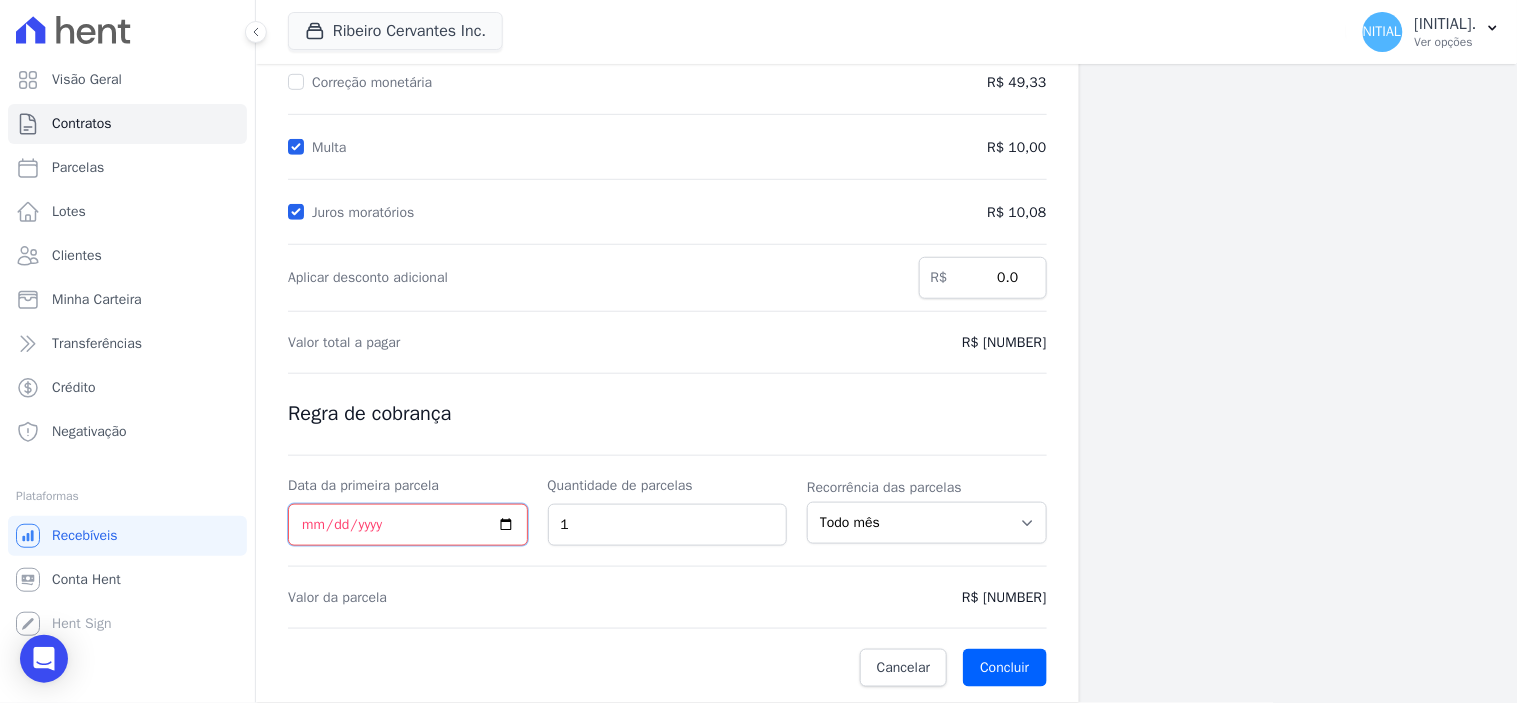 click on "Data da primeira parcela" at bounding box center [408, 525] 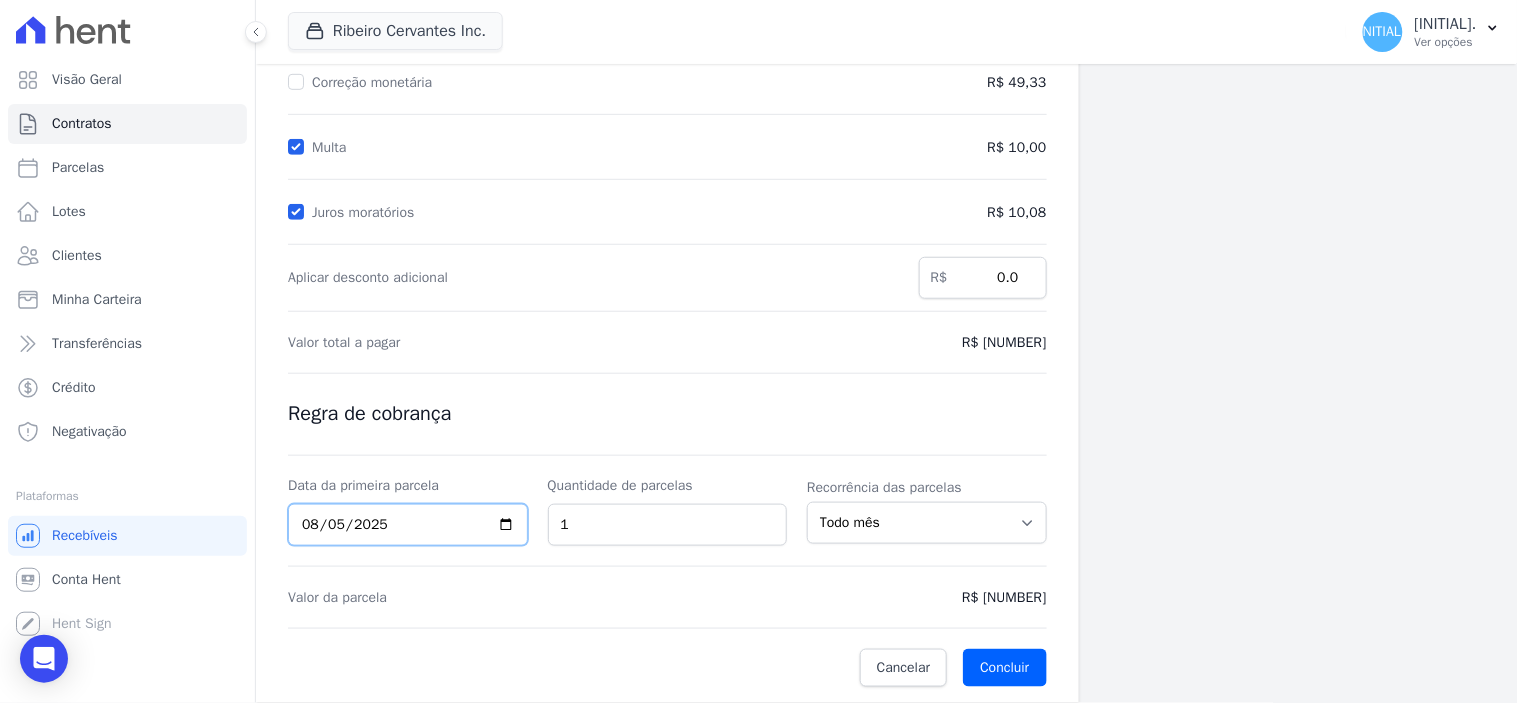 type on "2025-08-05" 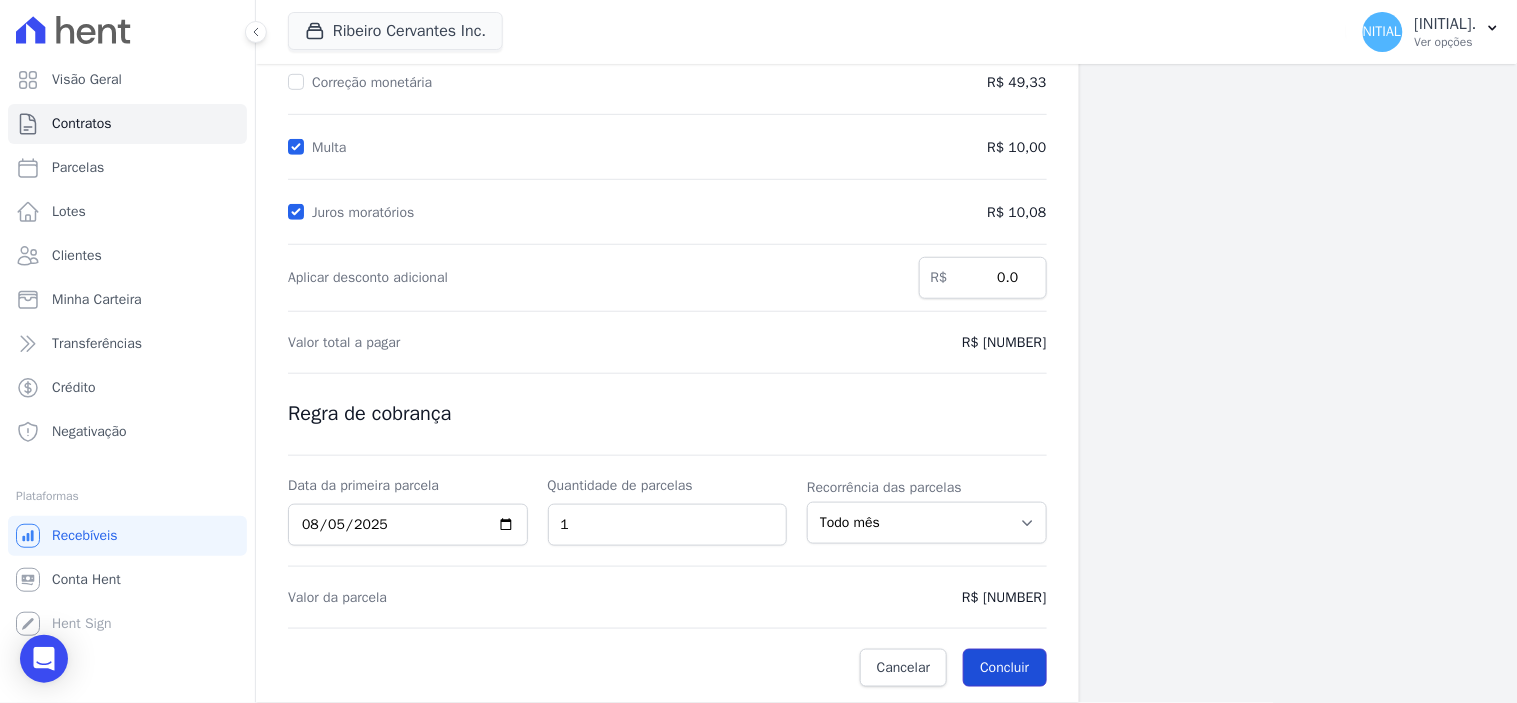 click on "Concluir" at bounding box center [1004, 668] 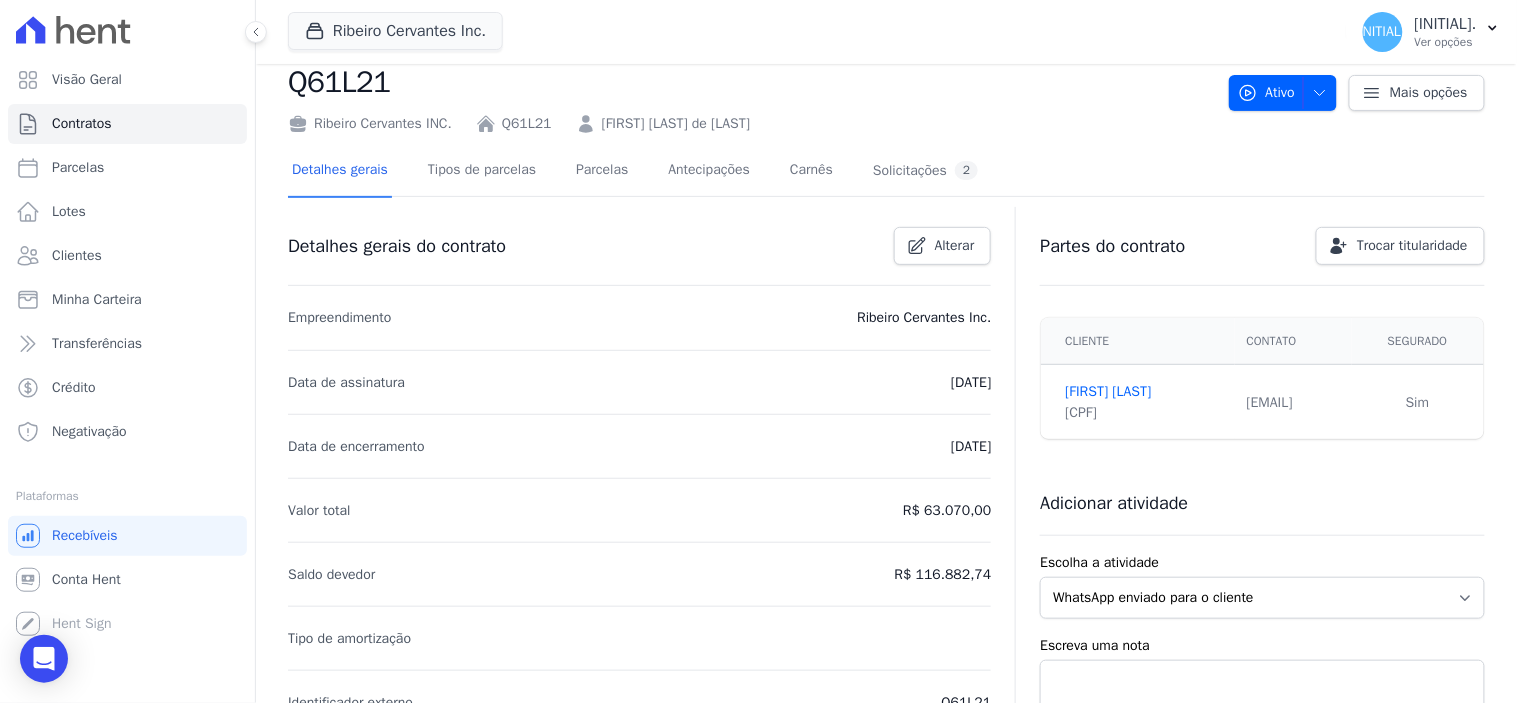 scroll, scrollTop: 111, scrollLeft: 0, axis: vertical 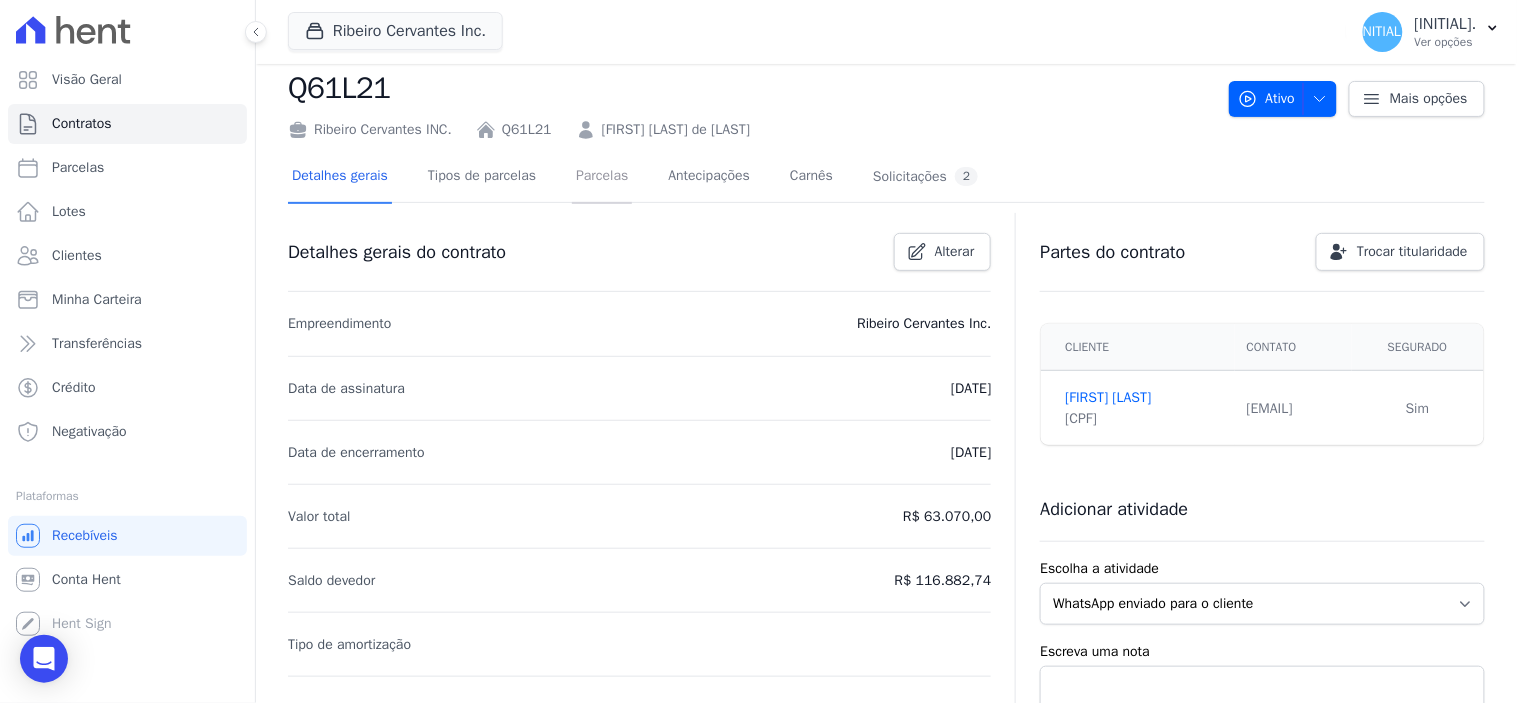 click on "Parcelas" at bounding box center [602, 177] 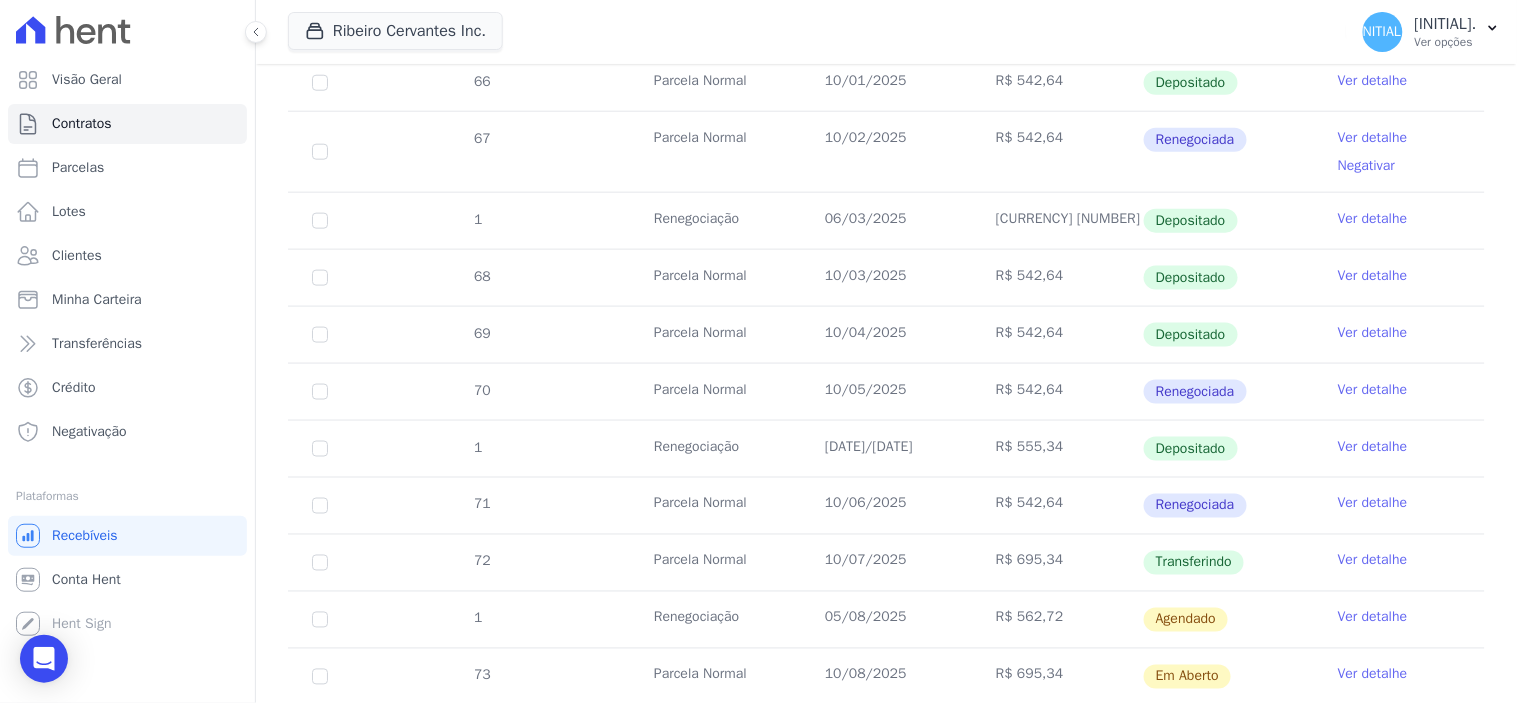 scroll, scrollTop: 666, scrollLeft: 0, axis: vertical 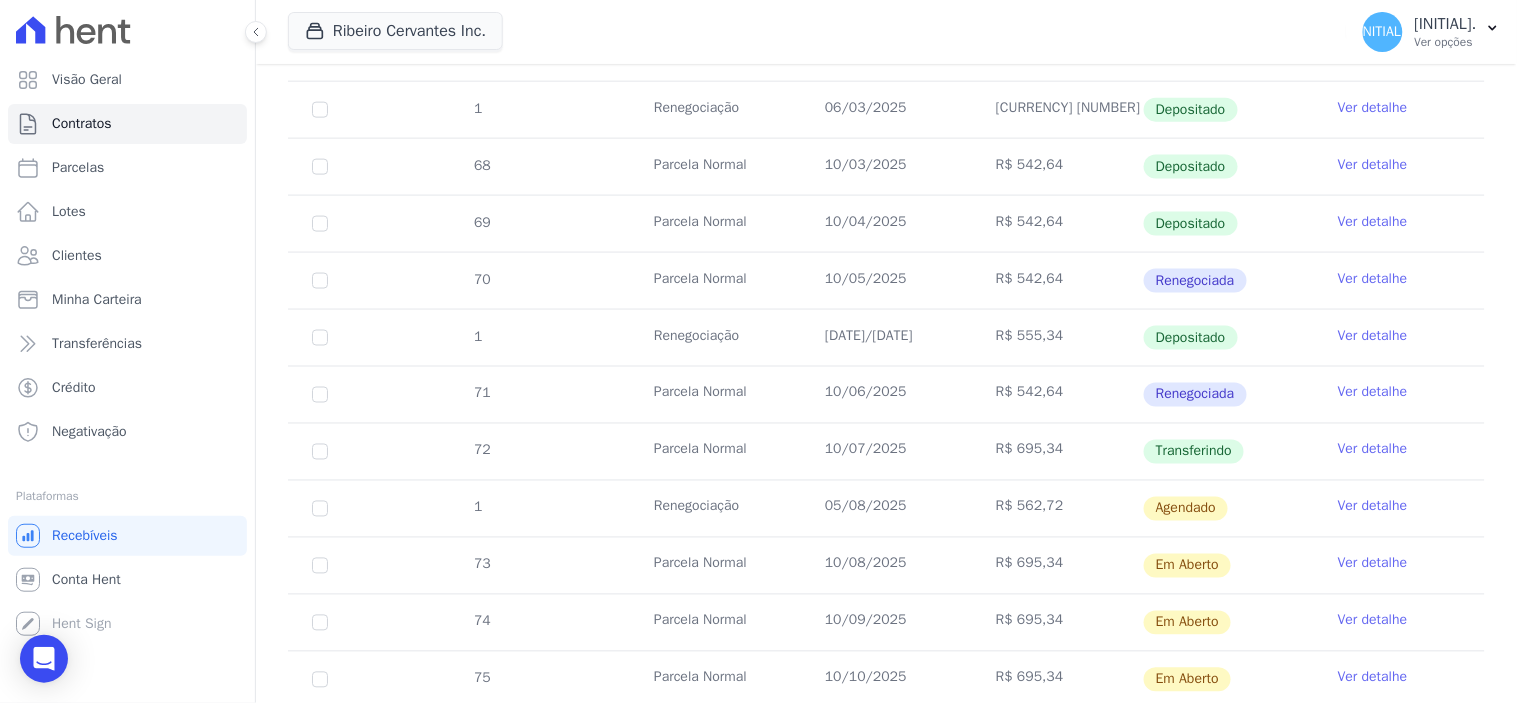 click on "Ver detalhe" at bounding box center (1373, 507) 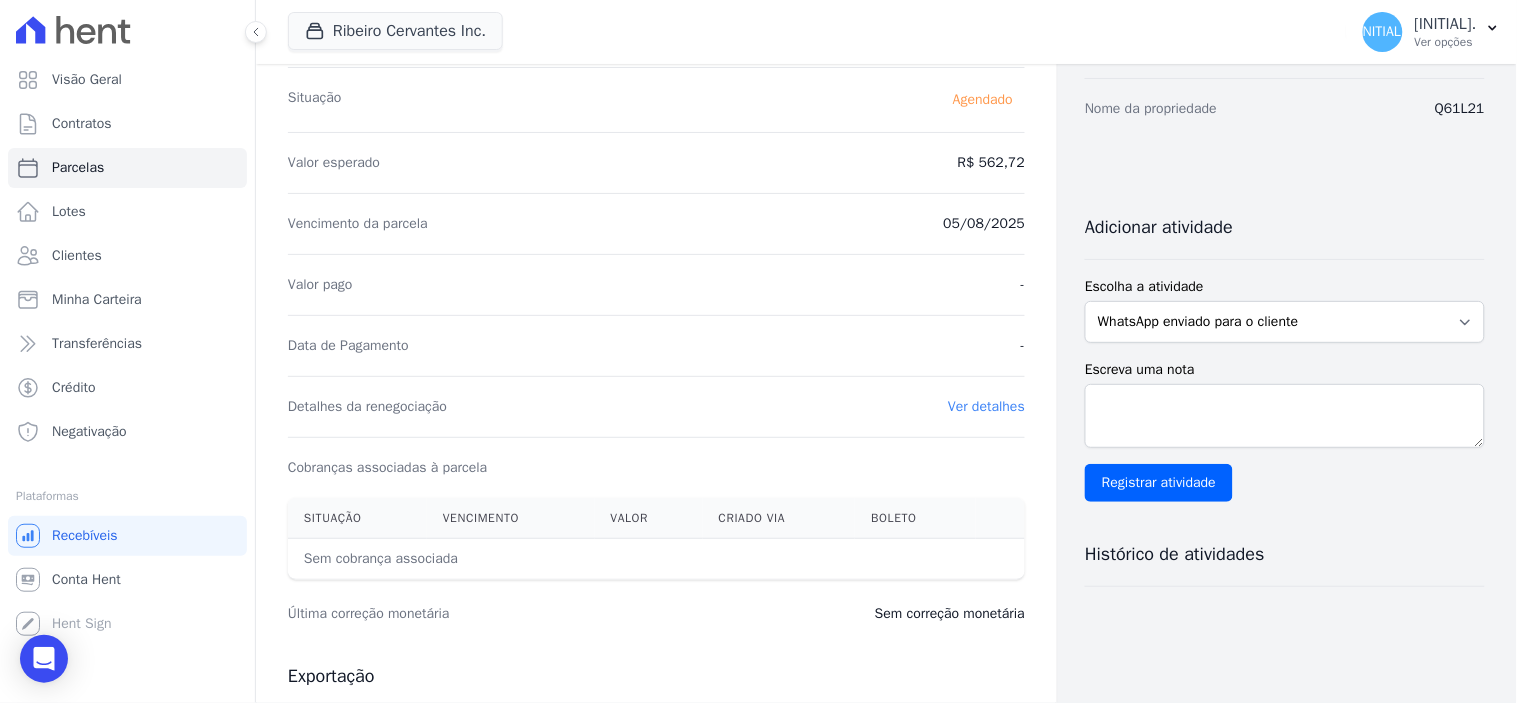 scroll, scrollTop: 0, scrollLeft: 0, axis: both 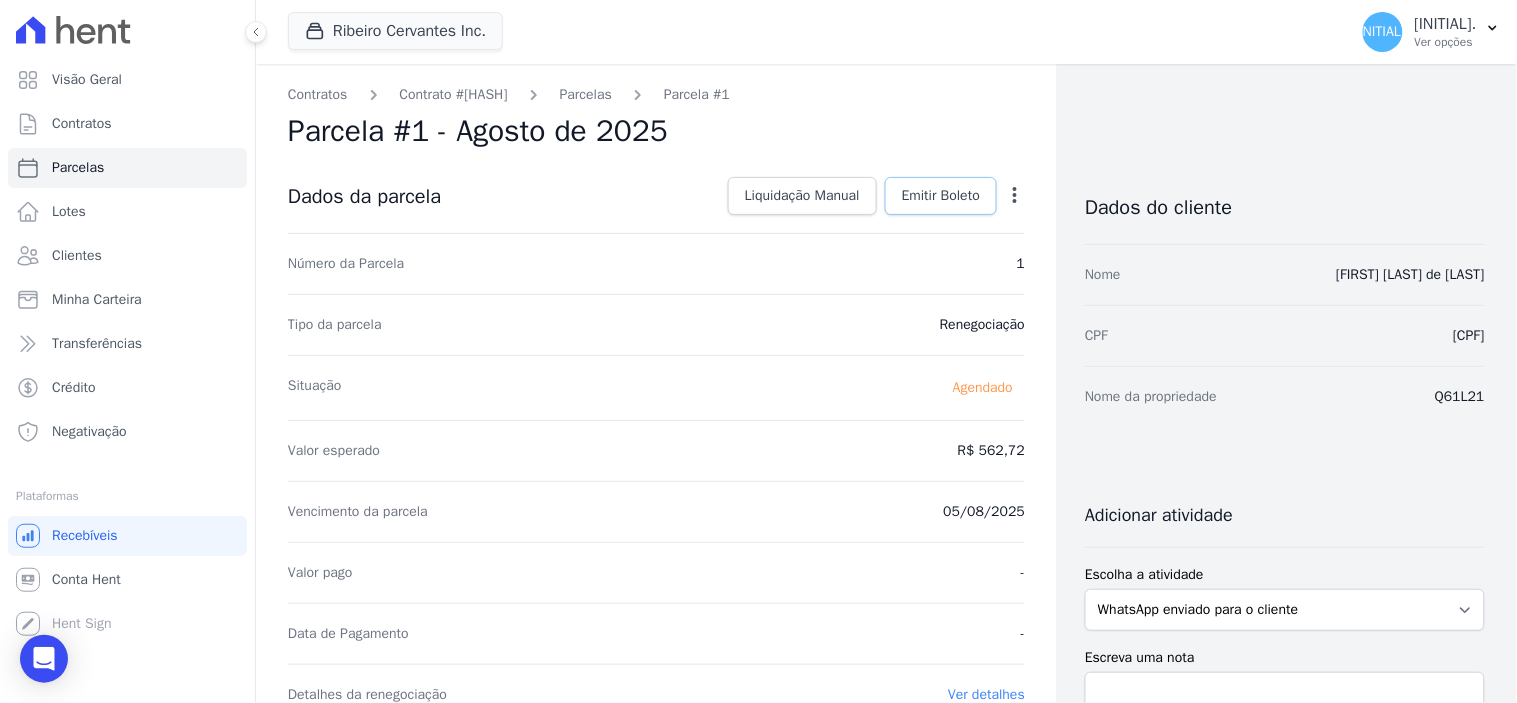 click on "Emitir Boleto" at bounding box center (941, 196) 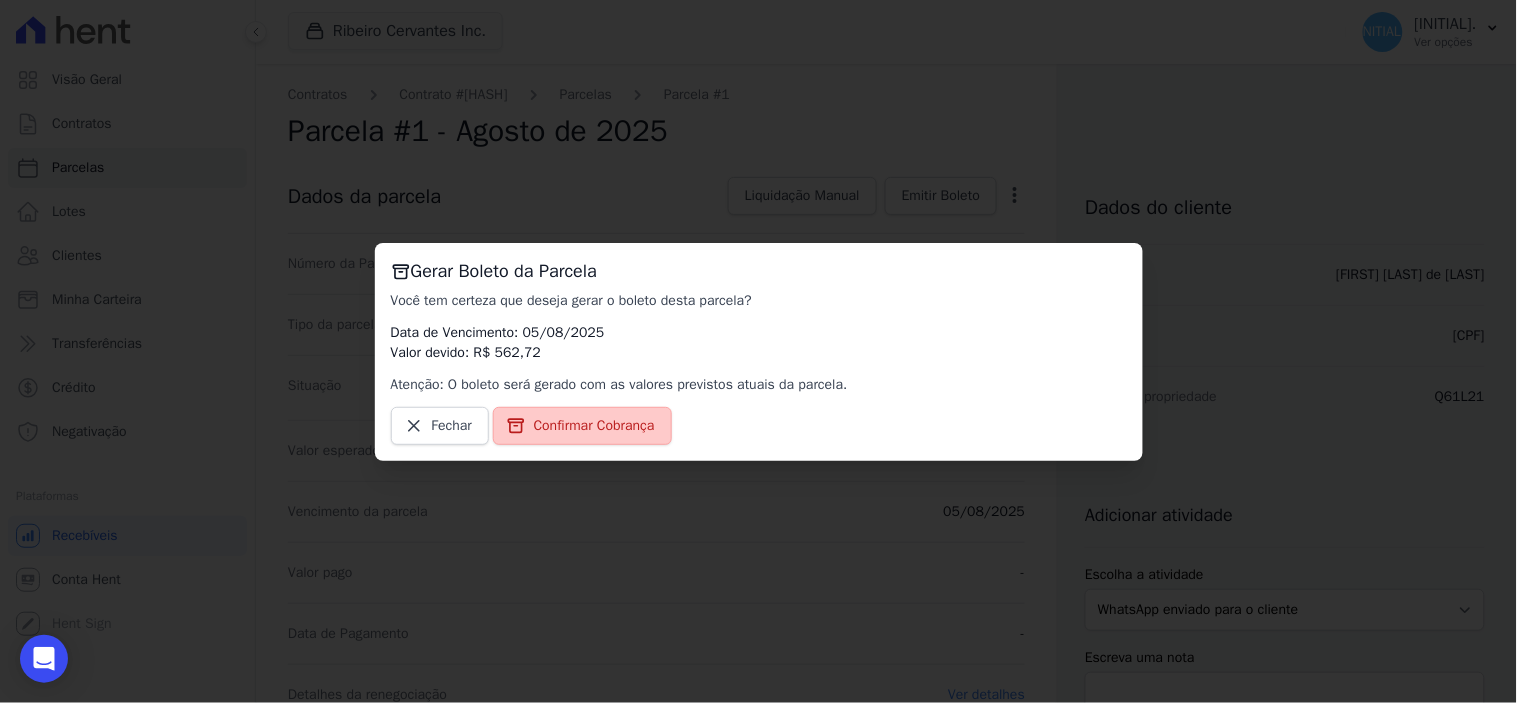 click on "Confirmar Cobrança" at bounding box center [594, 426] 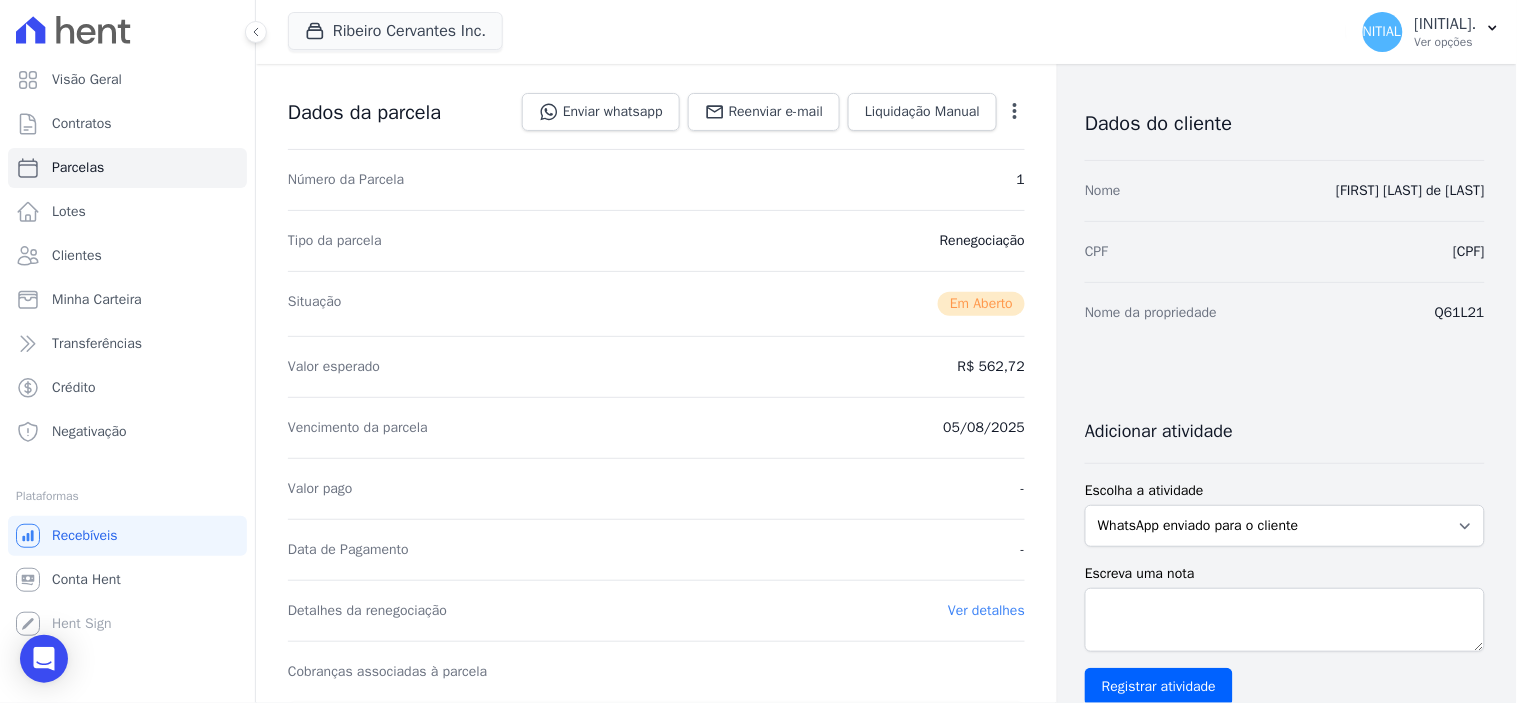 scroll, scrollTop: 333, scrollLeft: 0, axis: vertical 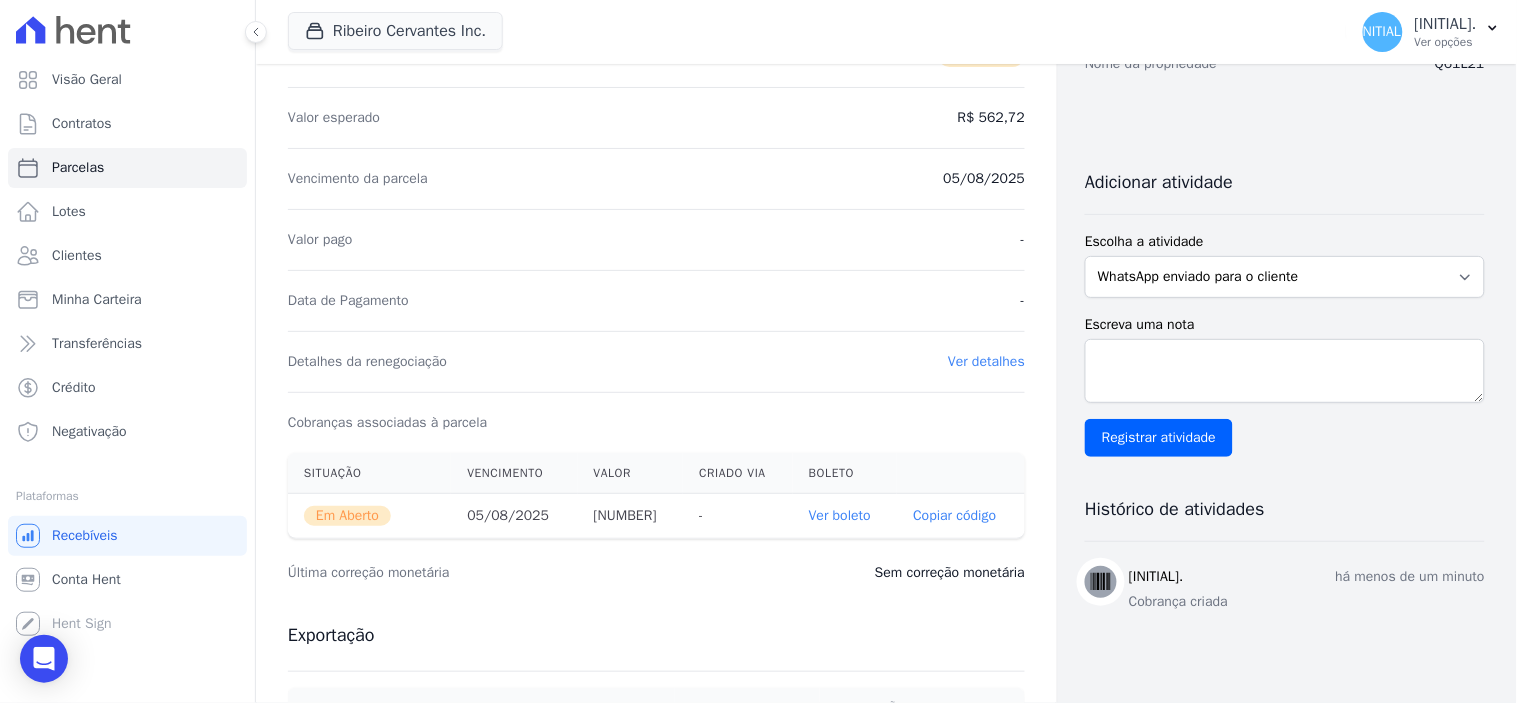 click on "Ver boleto" at bounding box center (840, 515) 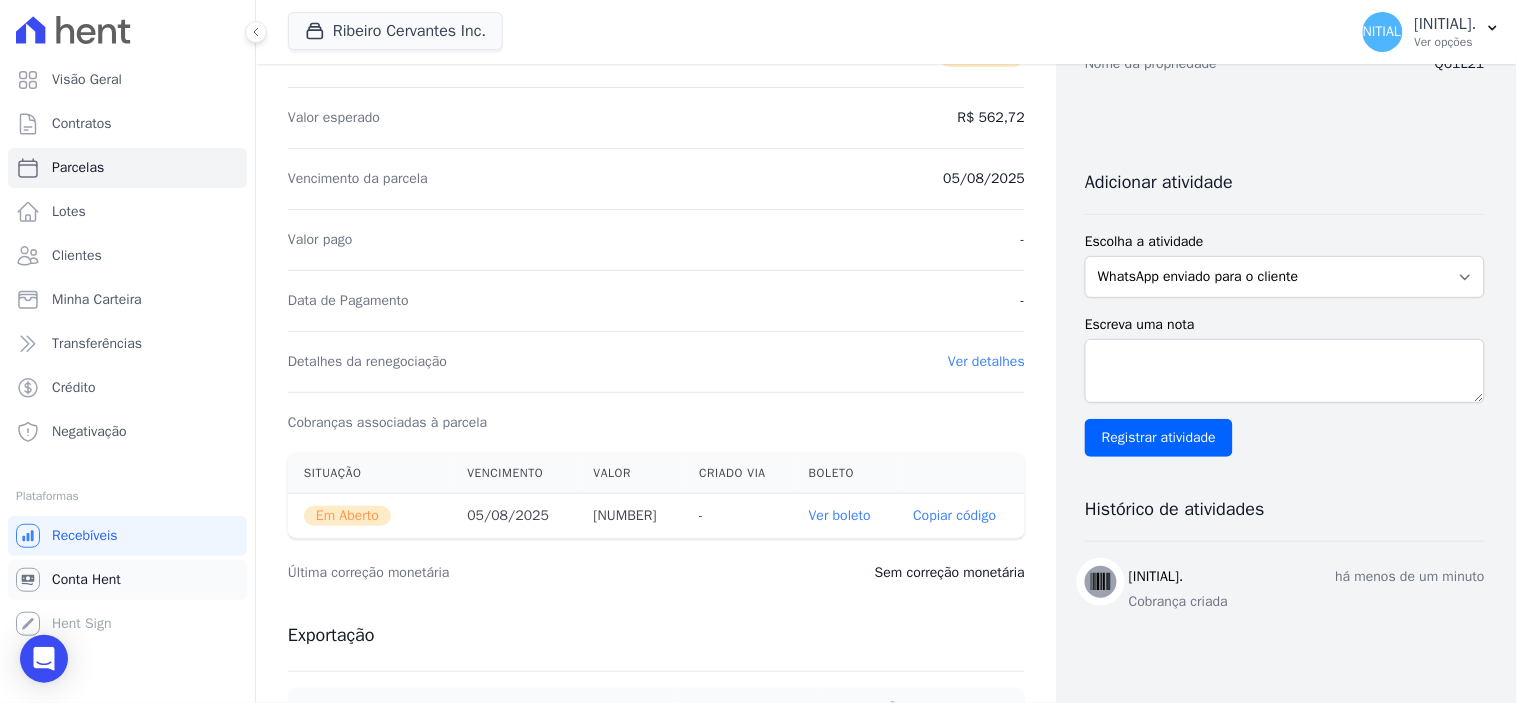 click on "Conta Hent" at bounding box center (86, 580) 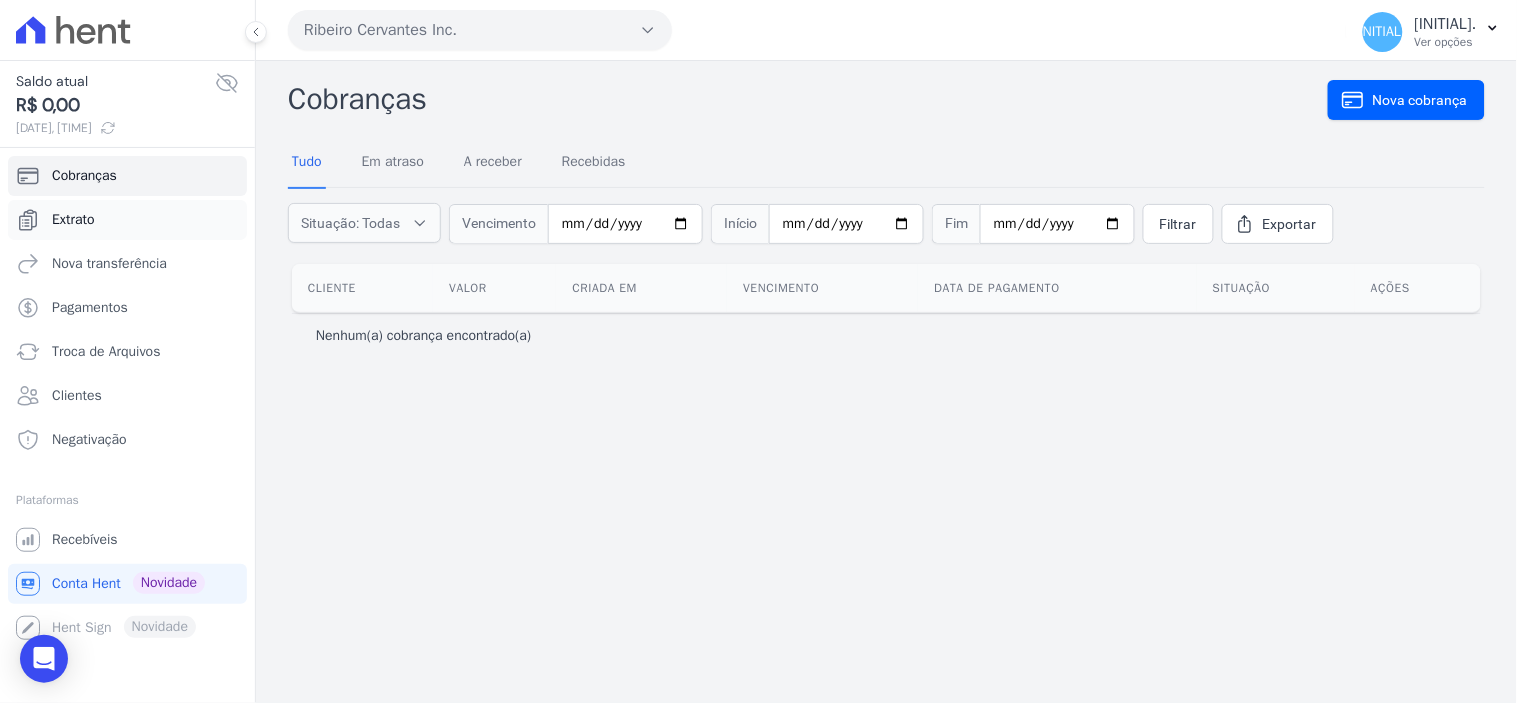 click on "Extrato" at bounding box center [73, 220] 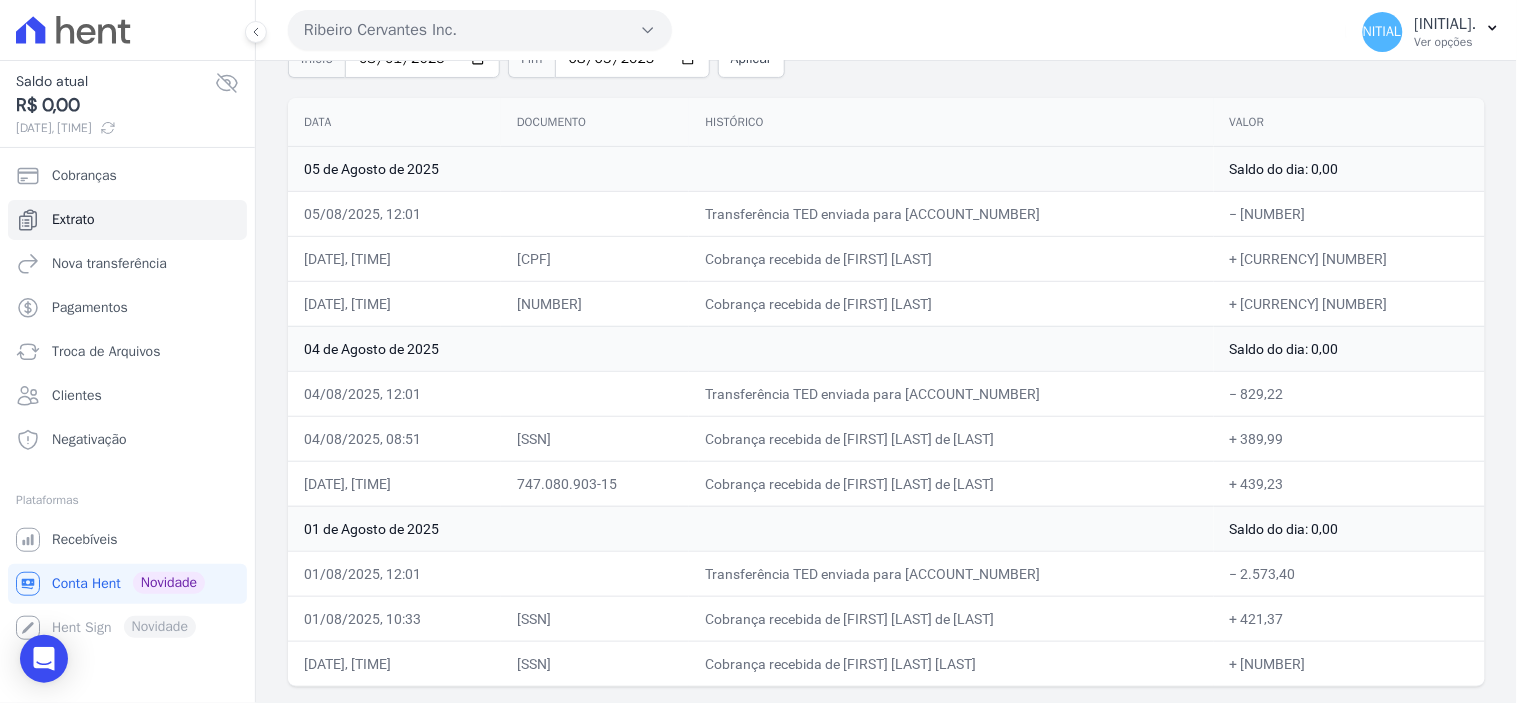 scroll, scrollTop: 0, scrollLeft: 0, axis: both 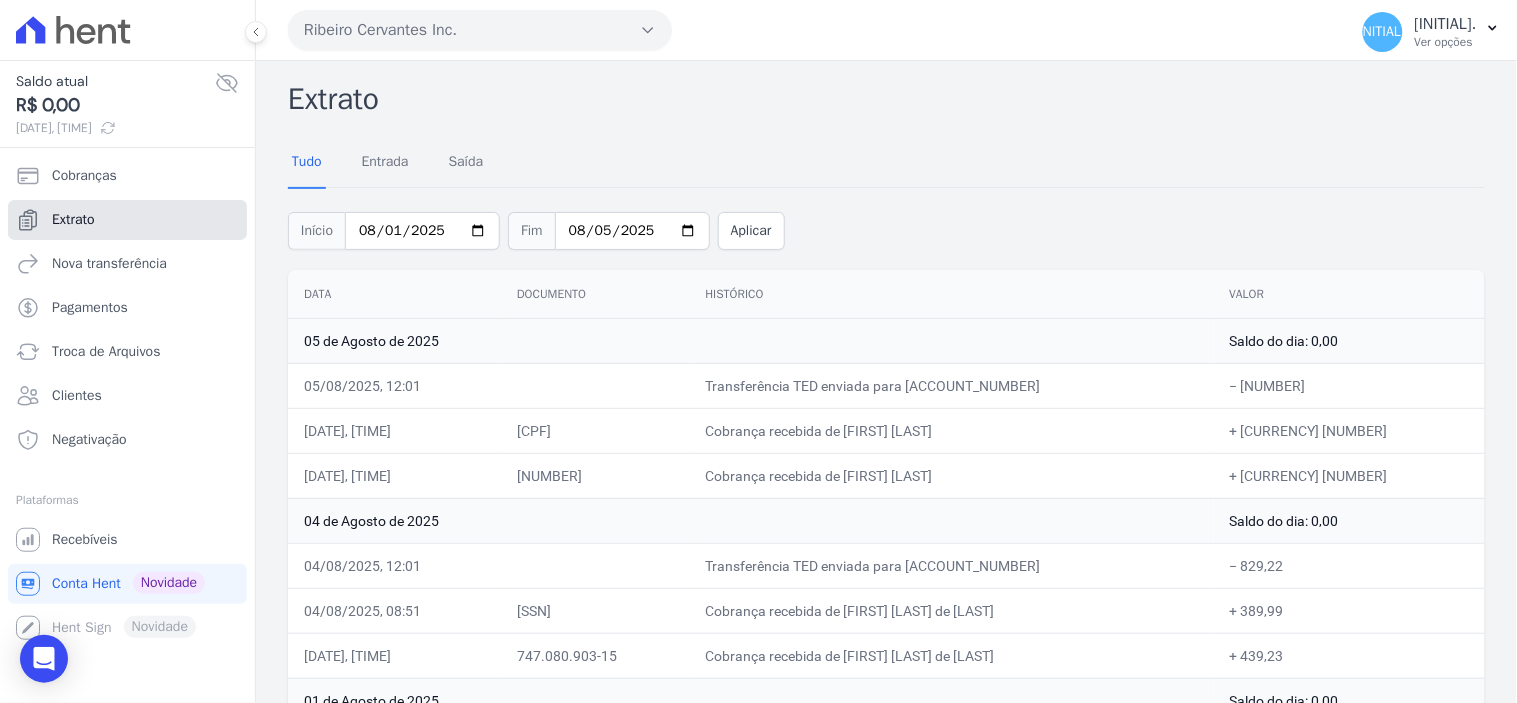 click on "Extrato" at bounding box center (73, 220) 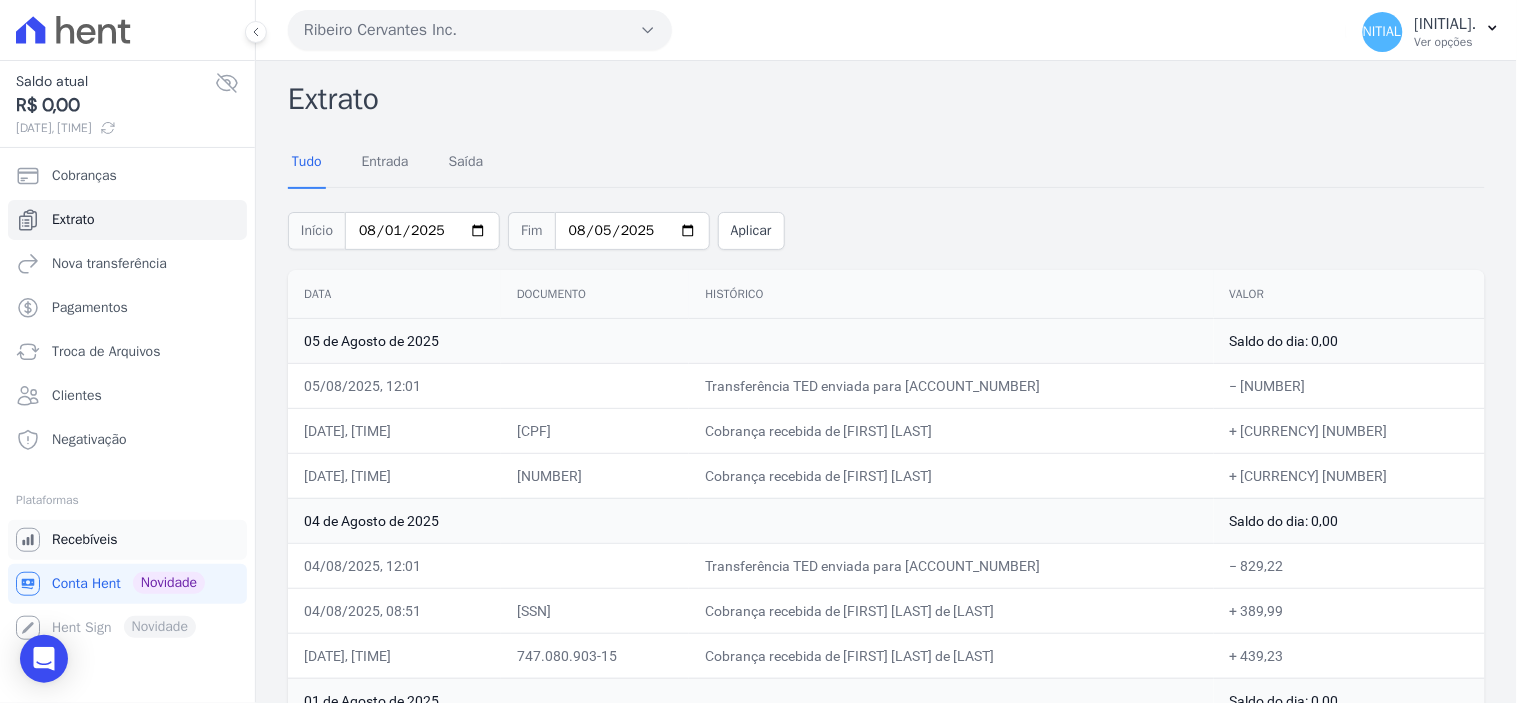 click on "Recebíveis" at bounding box center [85, 540] 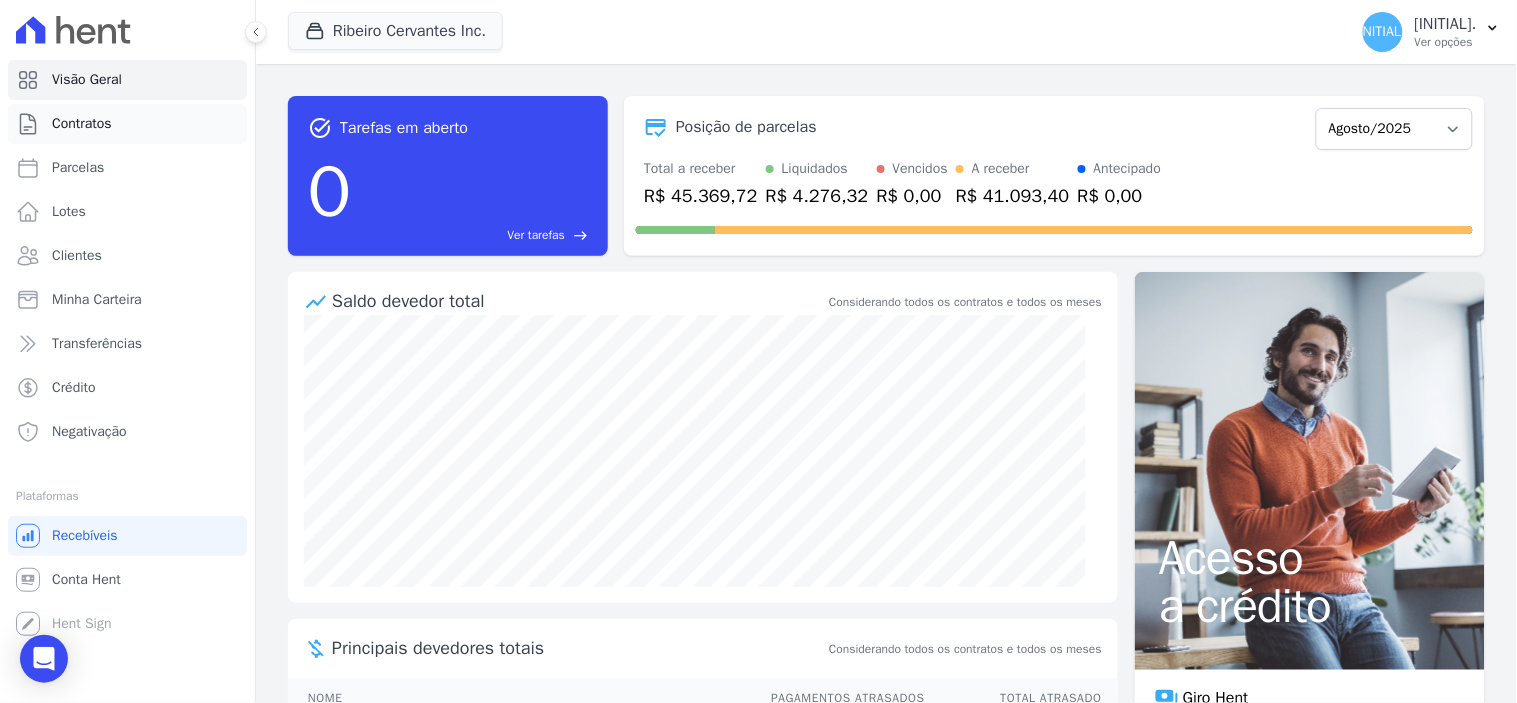 click on "Contratos" at bounding box center [82, 124] 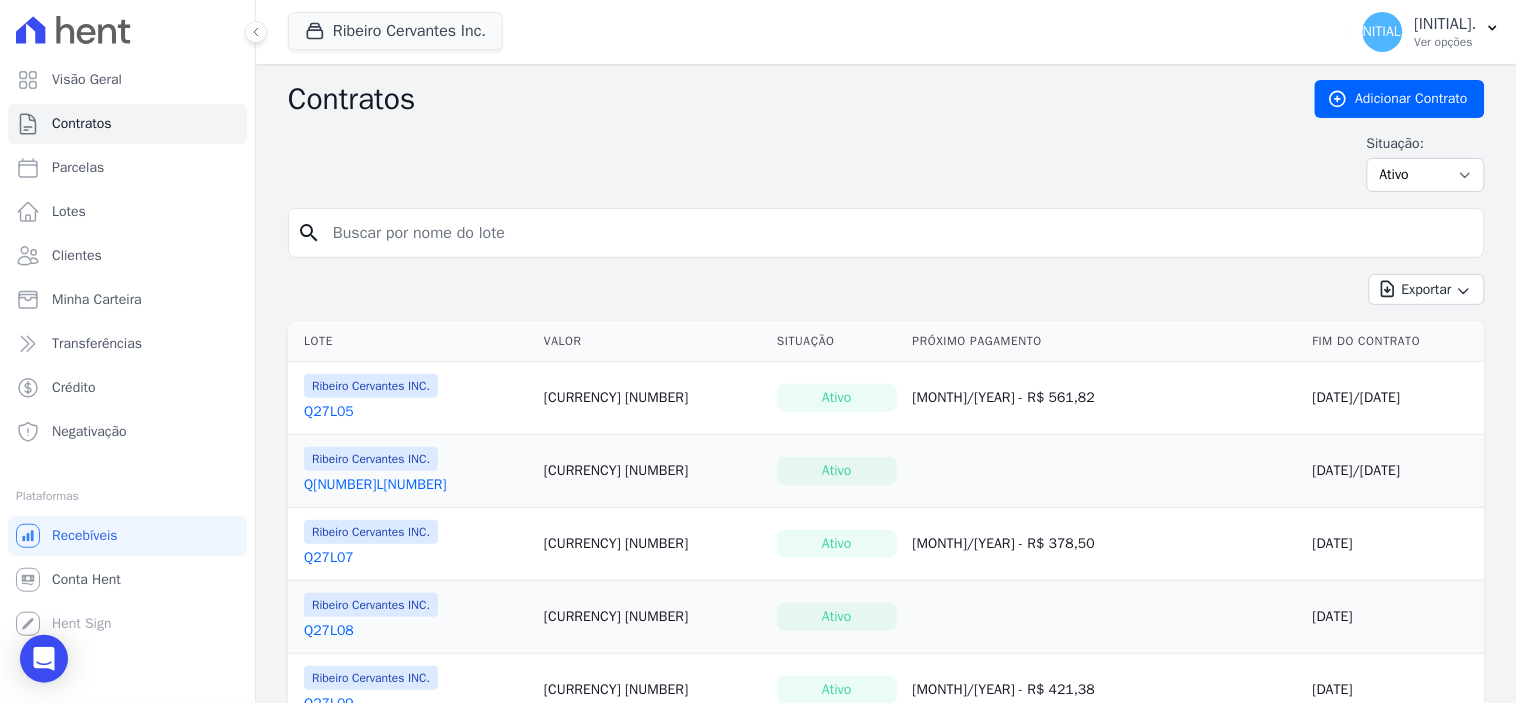click at bounding box center [898, 233] 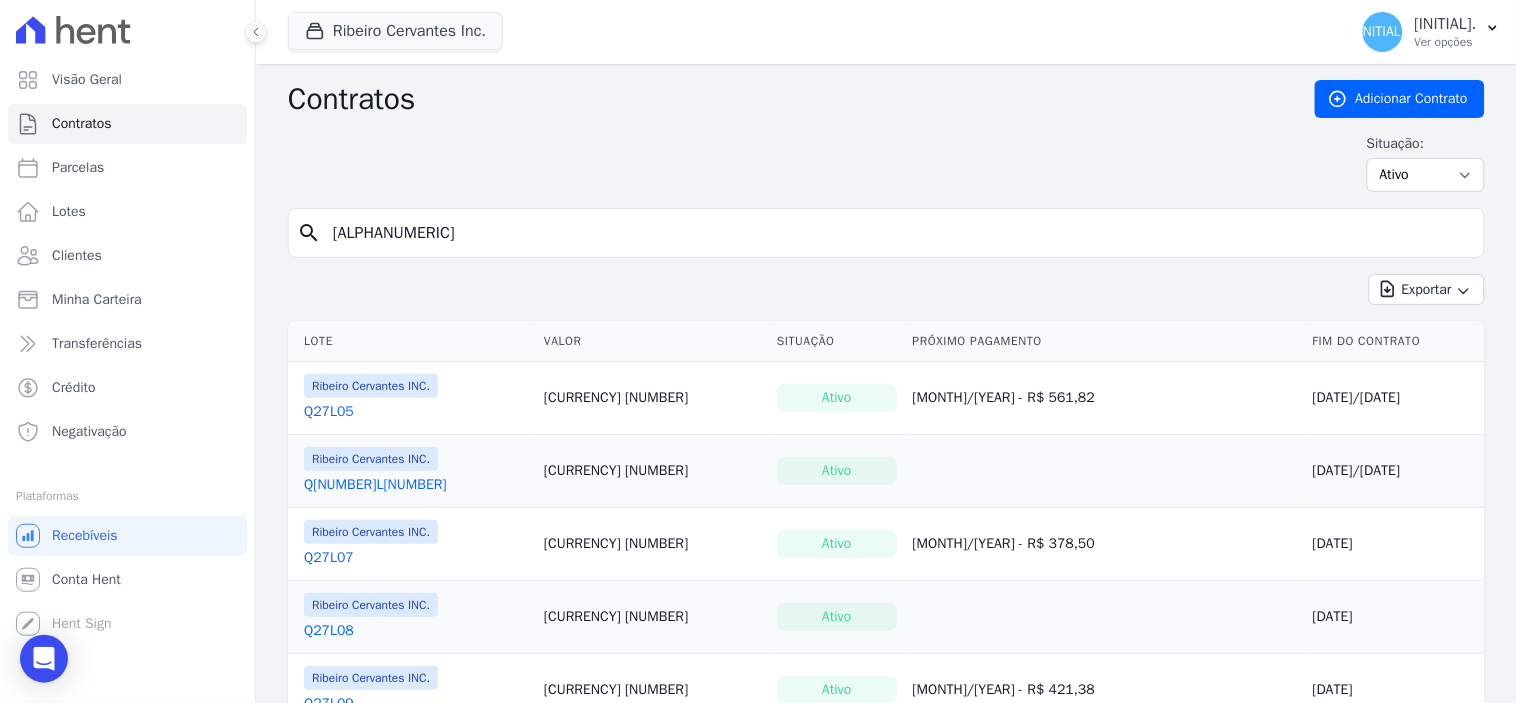 type on "[ALPHANUMERIC]" 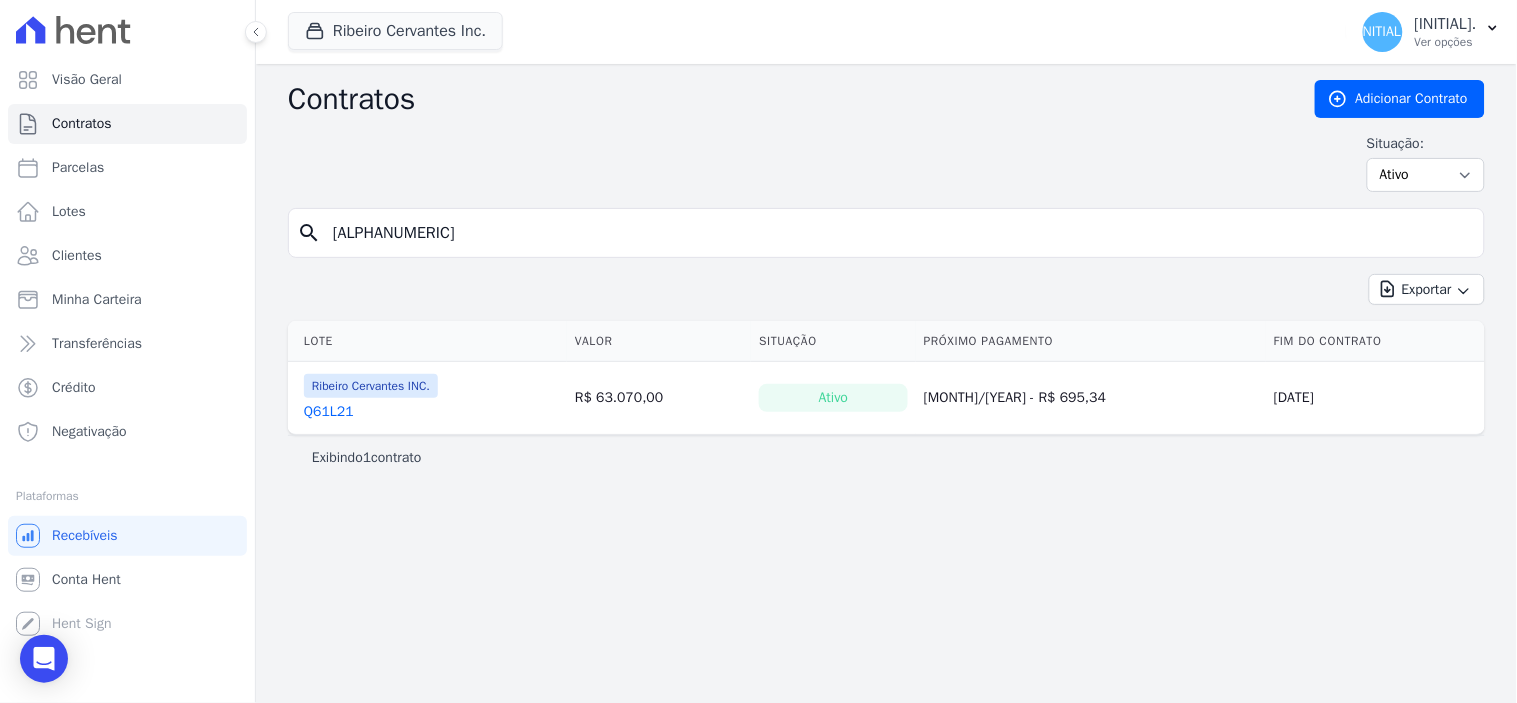 click on "Q61L21" at bounding box center [329, 412] 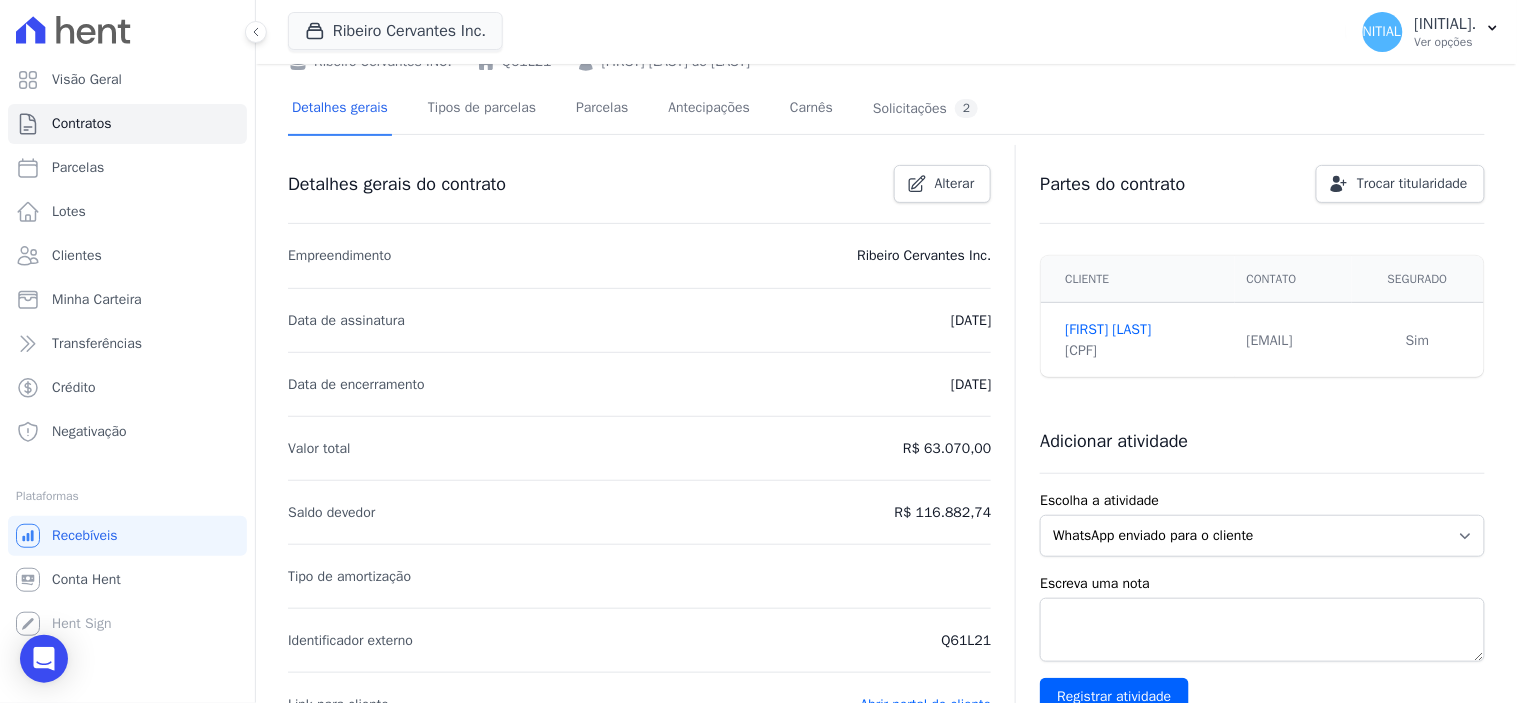 scroll, scrollTop: 0, scrollLeft: 0, axis: both 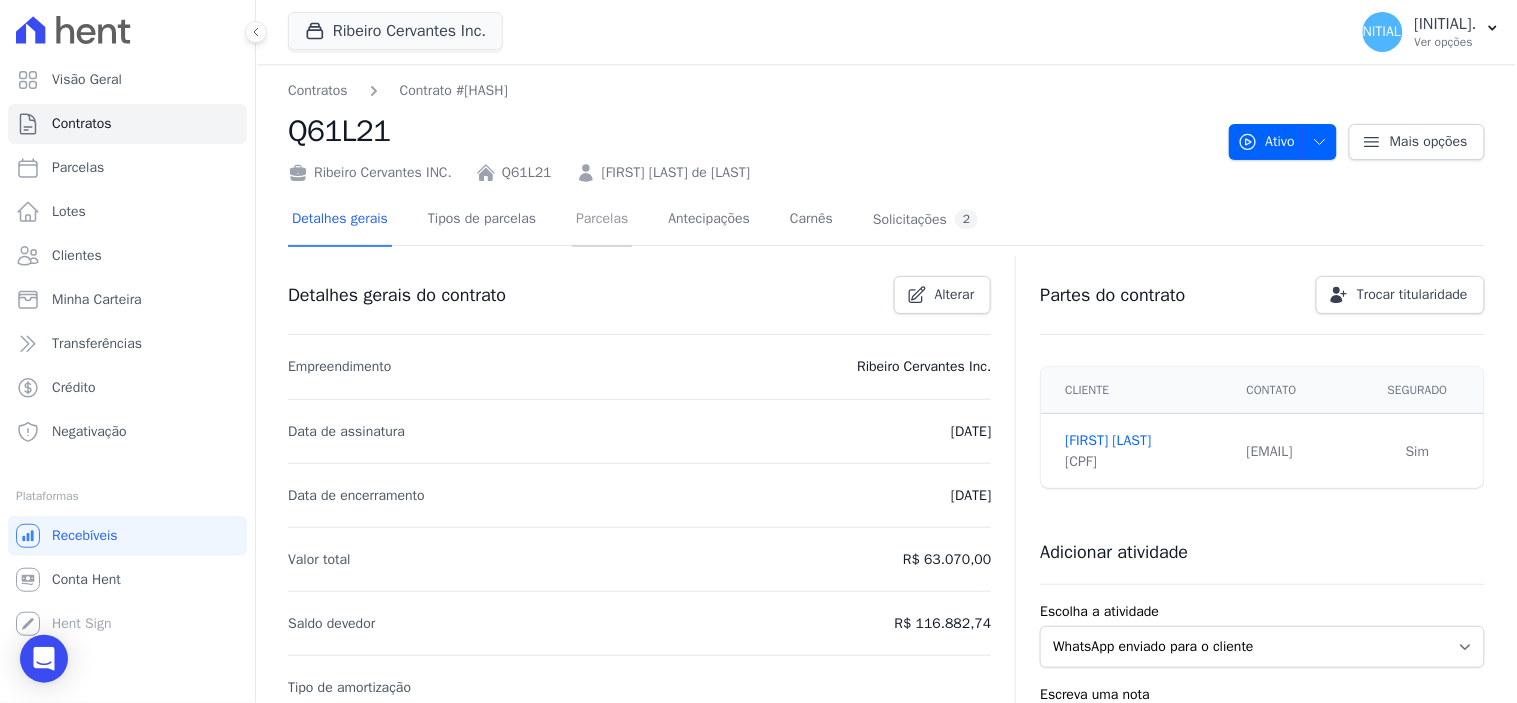 click on "Parcelas" at bounding box center [602, 220] 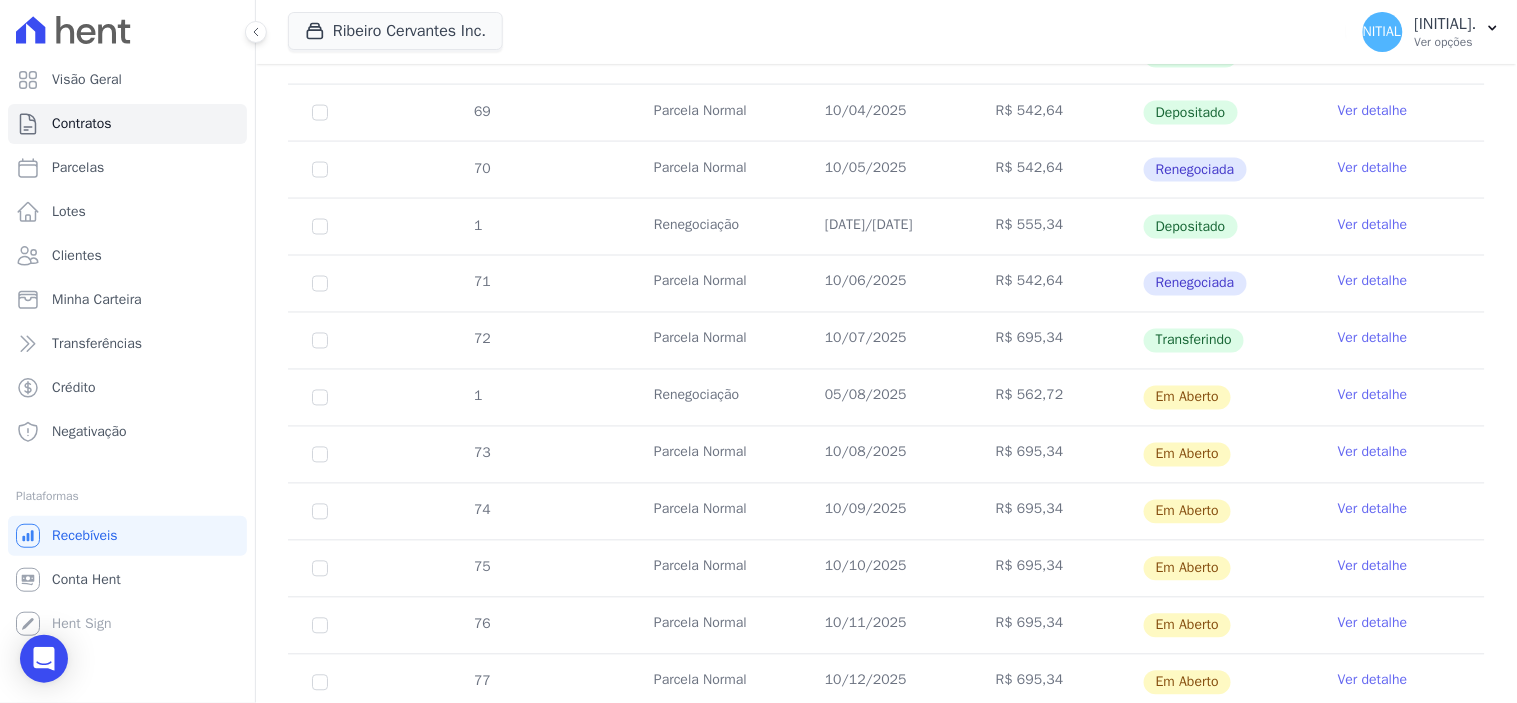 scroll, scrollTop: 0, scrollLeft: 0, axis: both 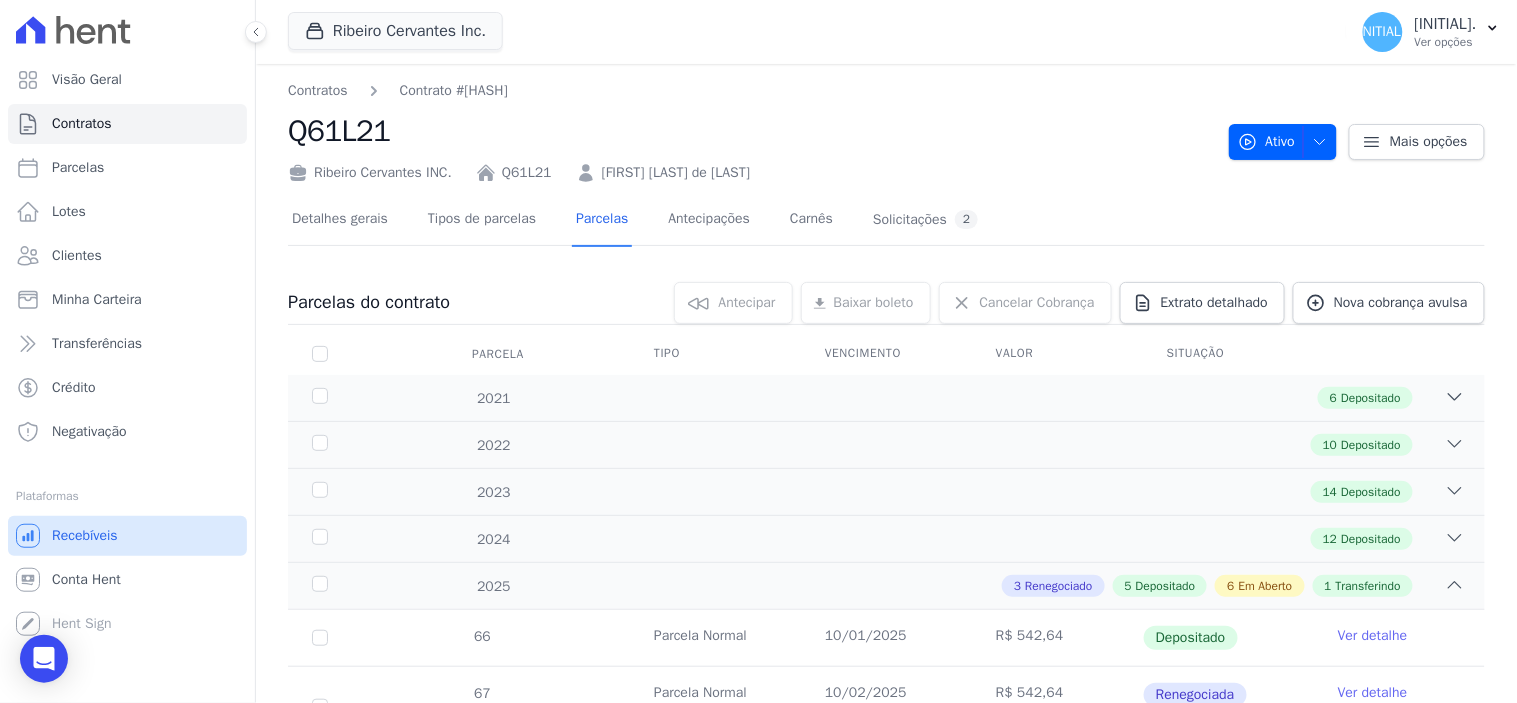 click on "Recebíveis" at bounding box center [85, 536] 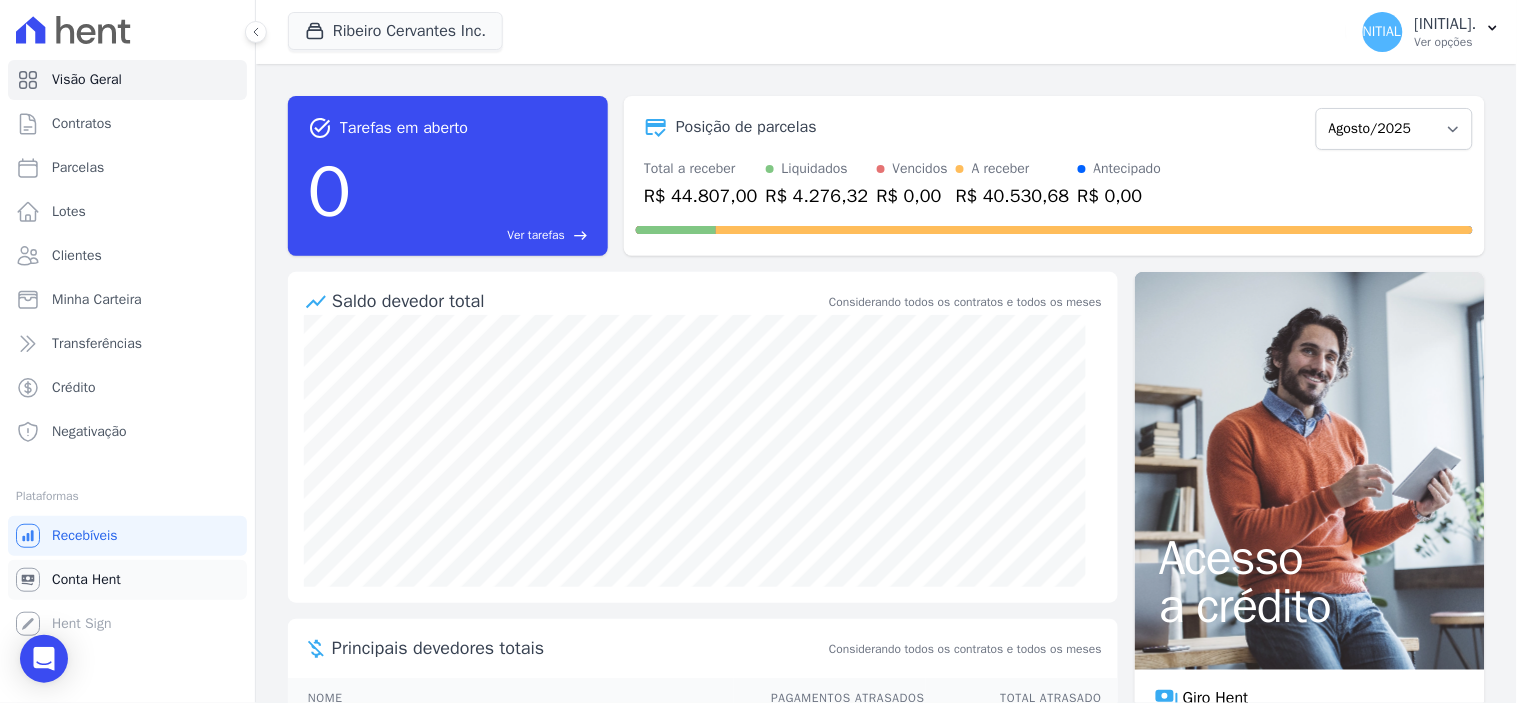 click on "Conta Hent" at bounding box center (86, 580) 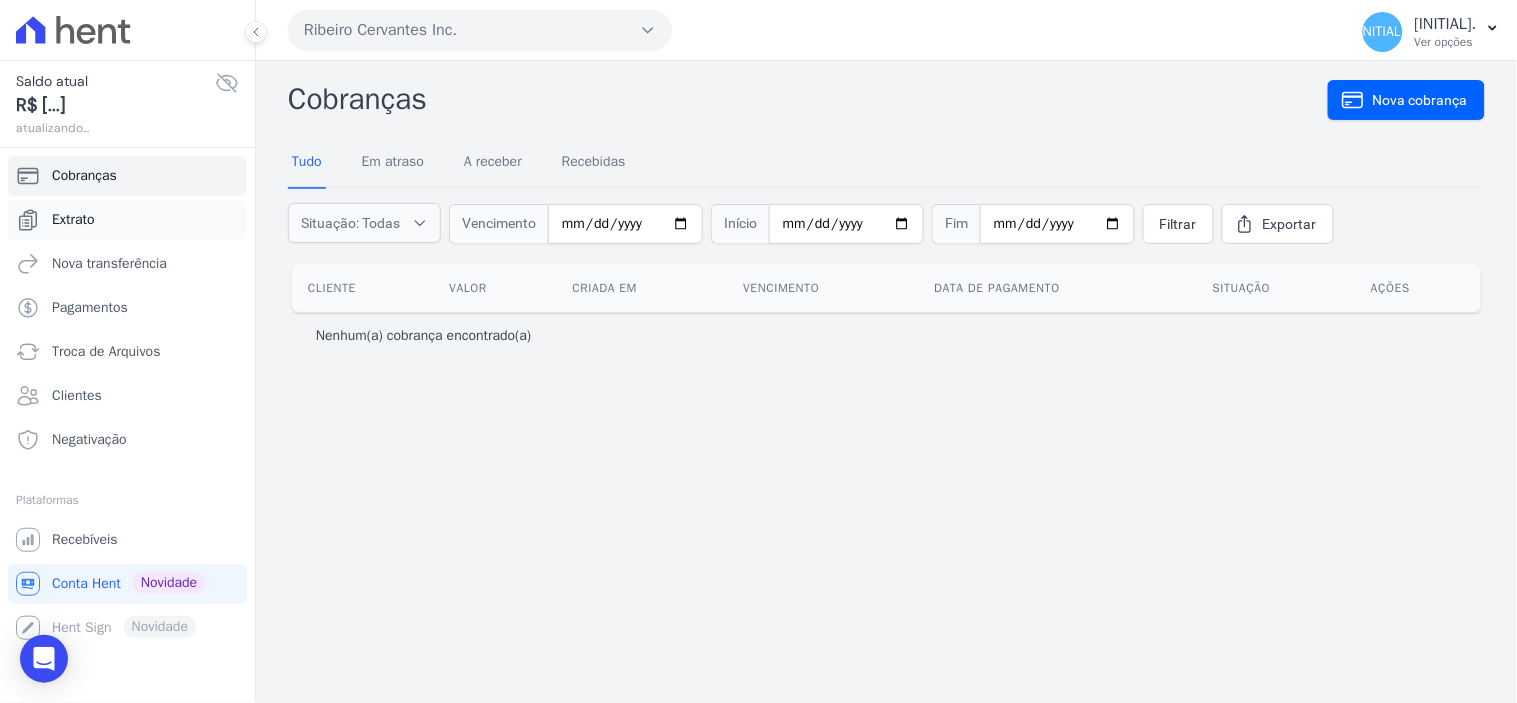 click on "Extrato" at bounding box center (73, 220) 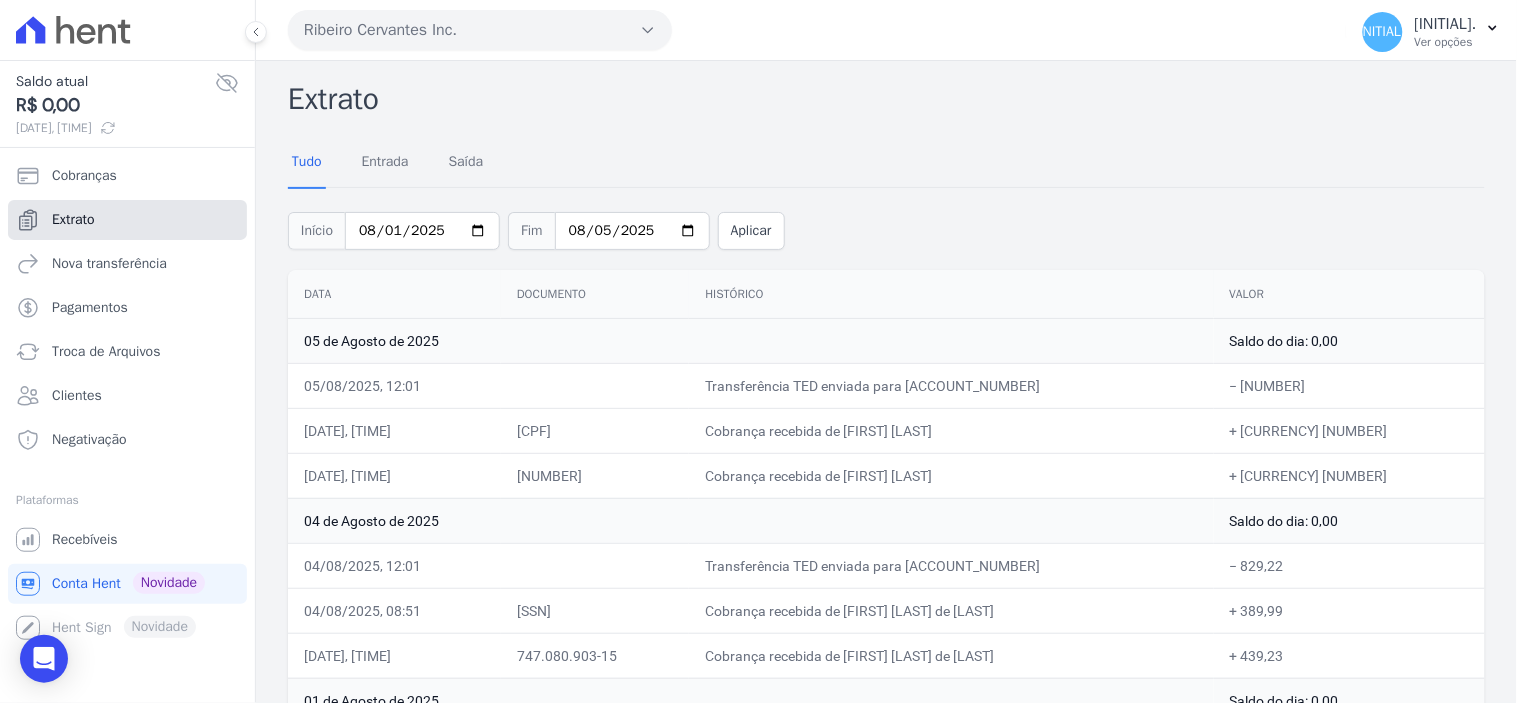 click on "Extrato" at bounding box center (127, 220) 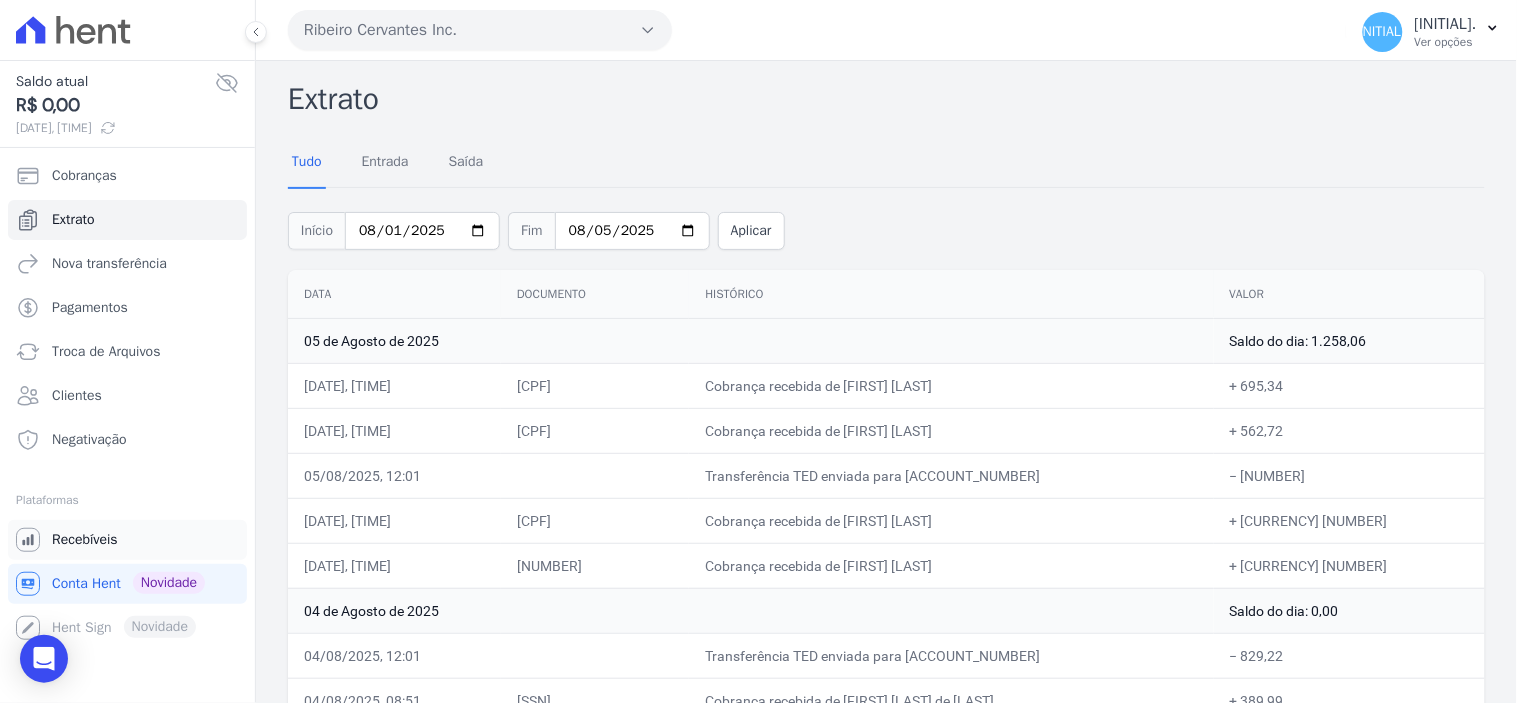 click on "Recebíveis" at bounding box center (85, 540) 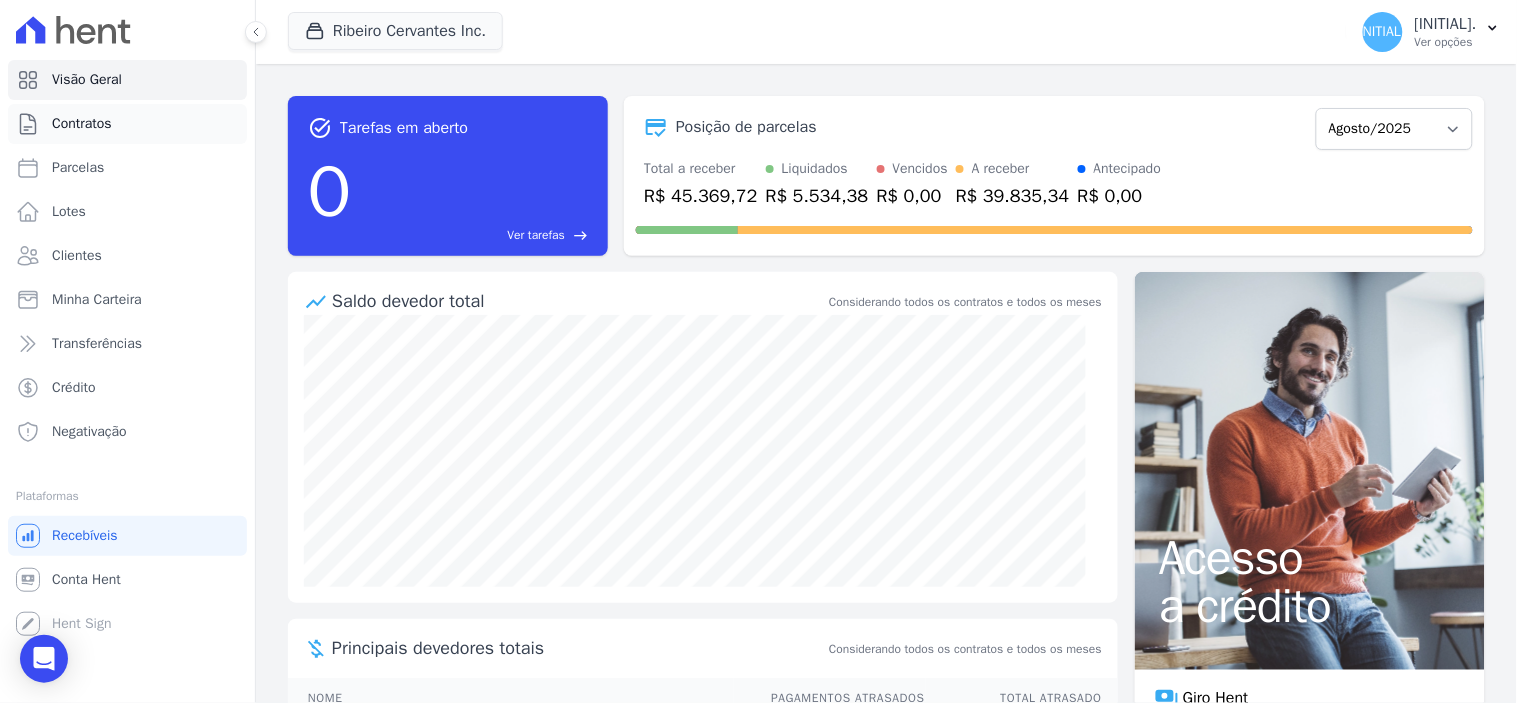 click on "Contratos" at bounding box center (82, 124) 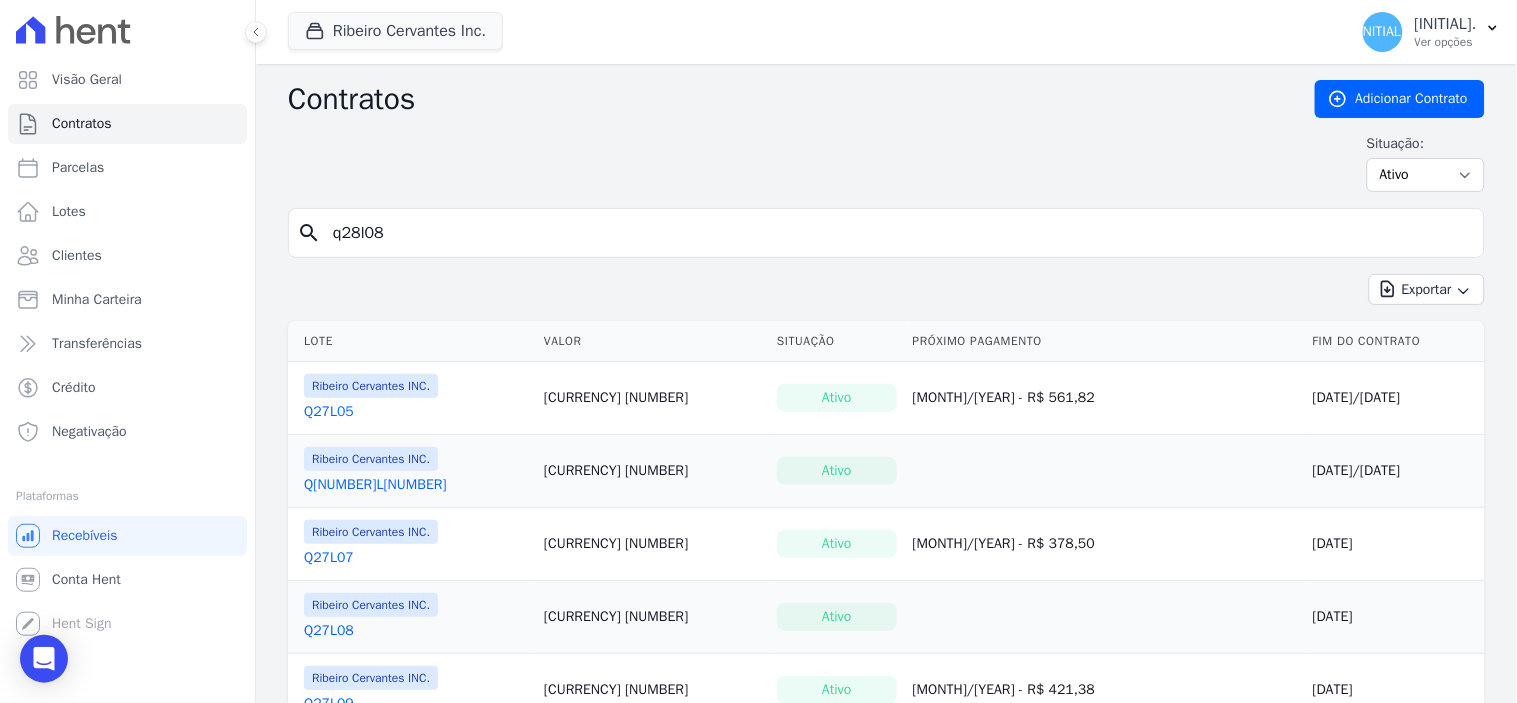 type on "q28l08" 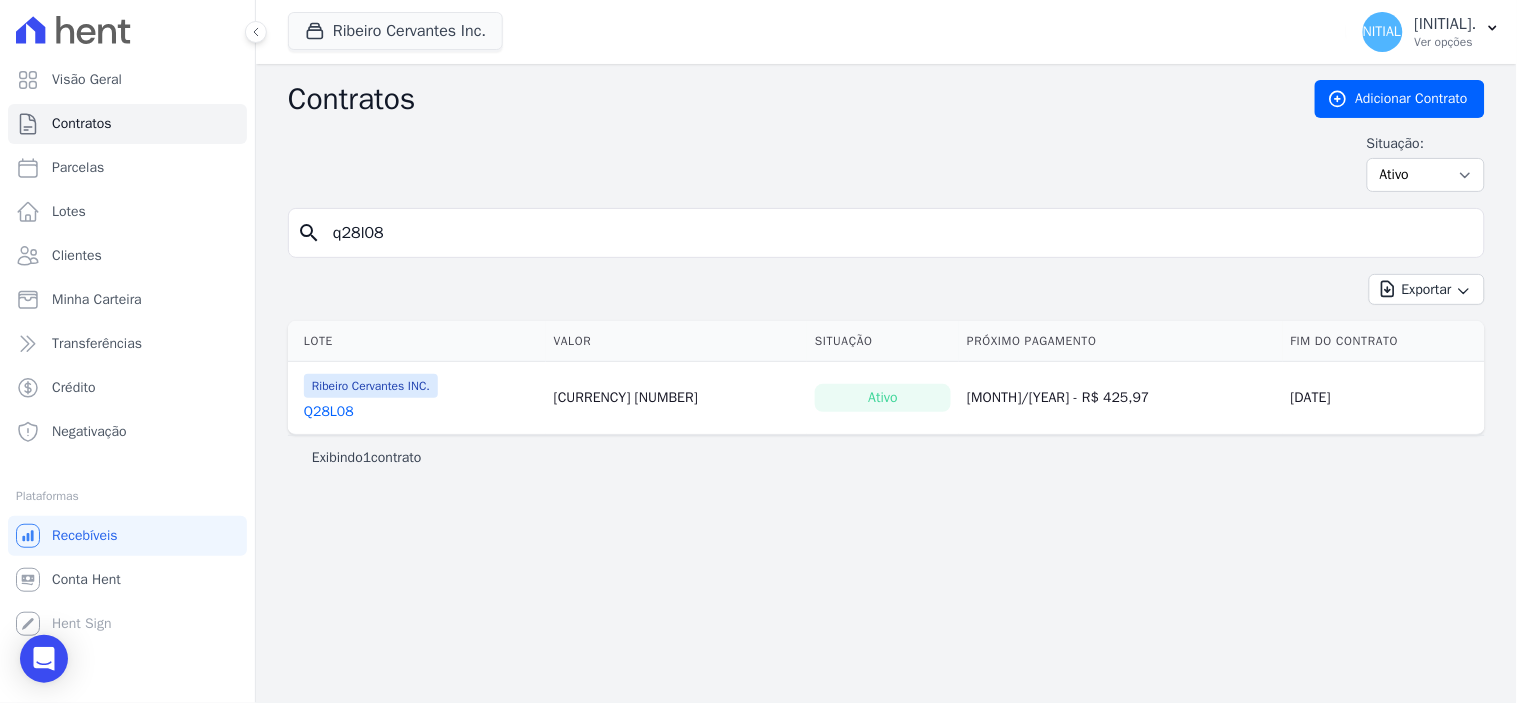 click on "Q28L08" at bounding box center [329, 412] 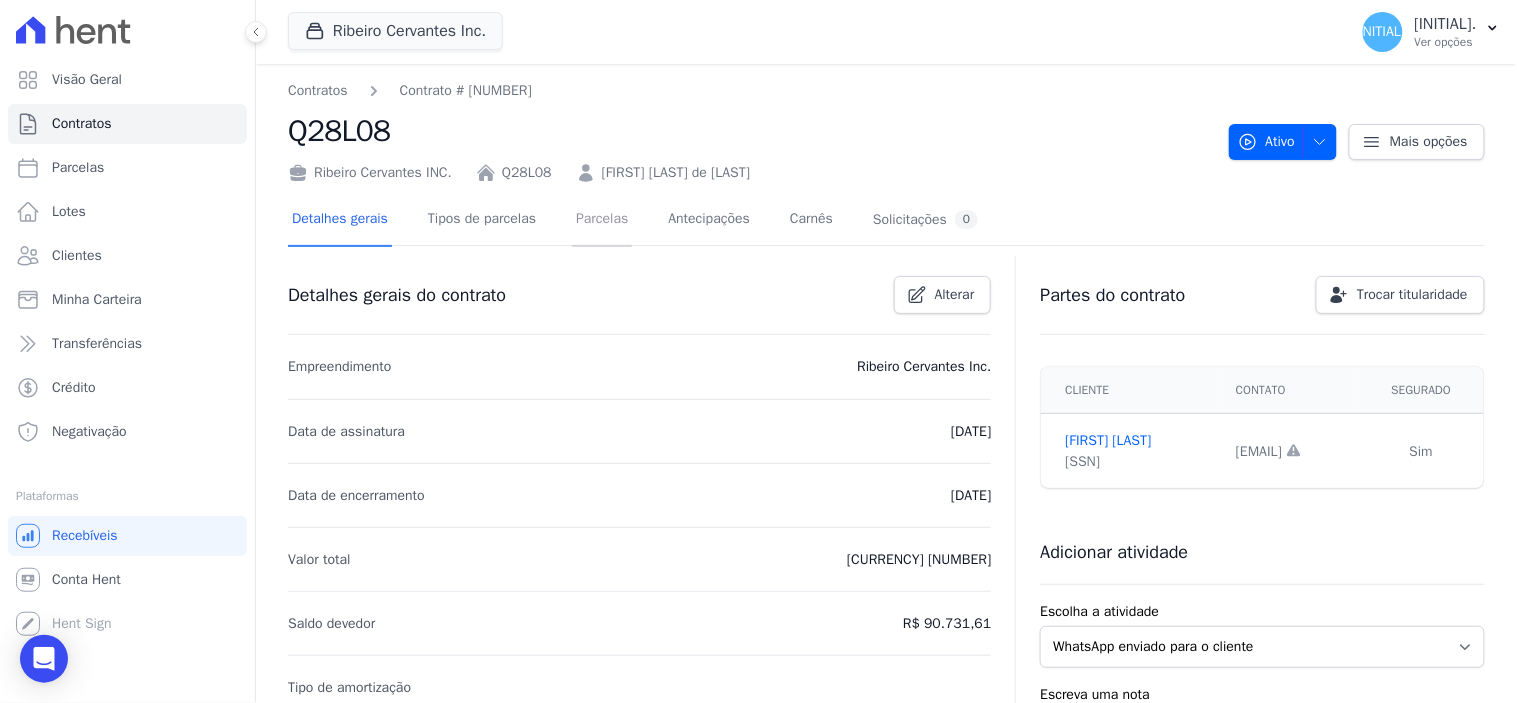 click on "Parcelas" at bounding box center (602, 220) 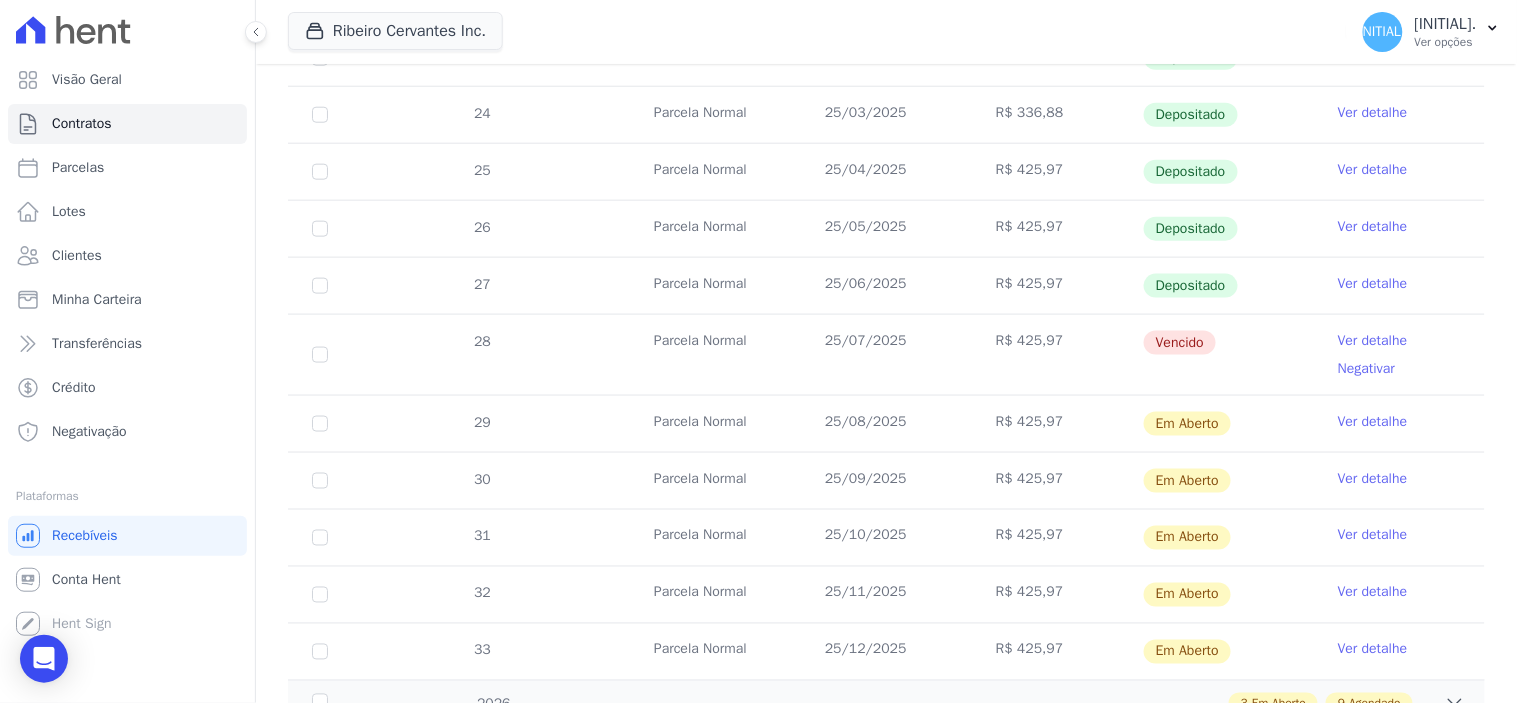 scroll, scrollTop: 666, scrollLeft: 0, axis: vertical 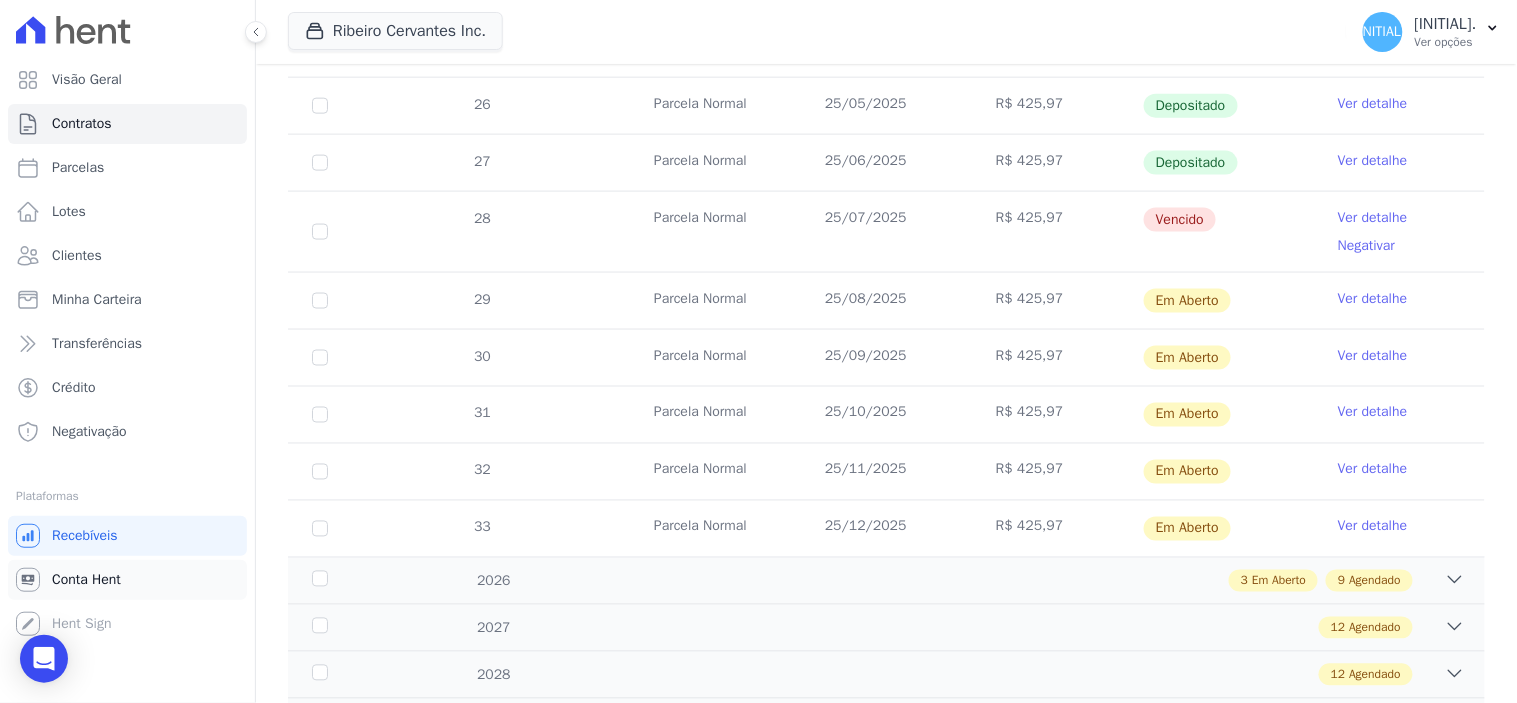 click on "Conta Hent" at bounding box center (86, 580) 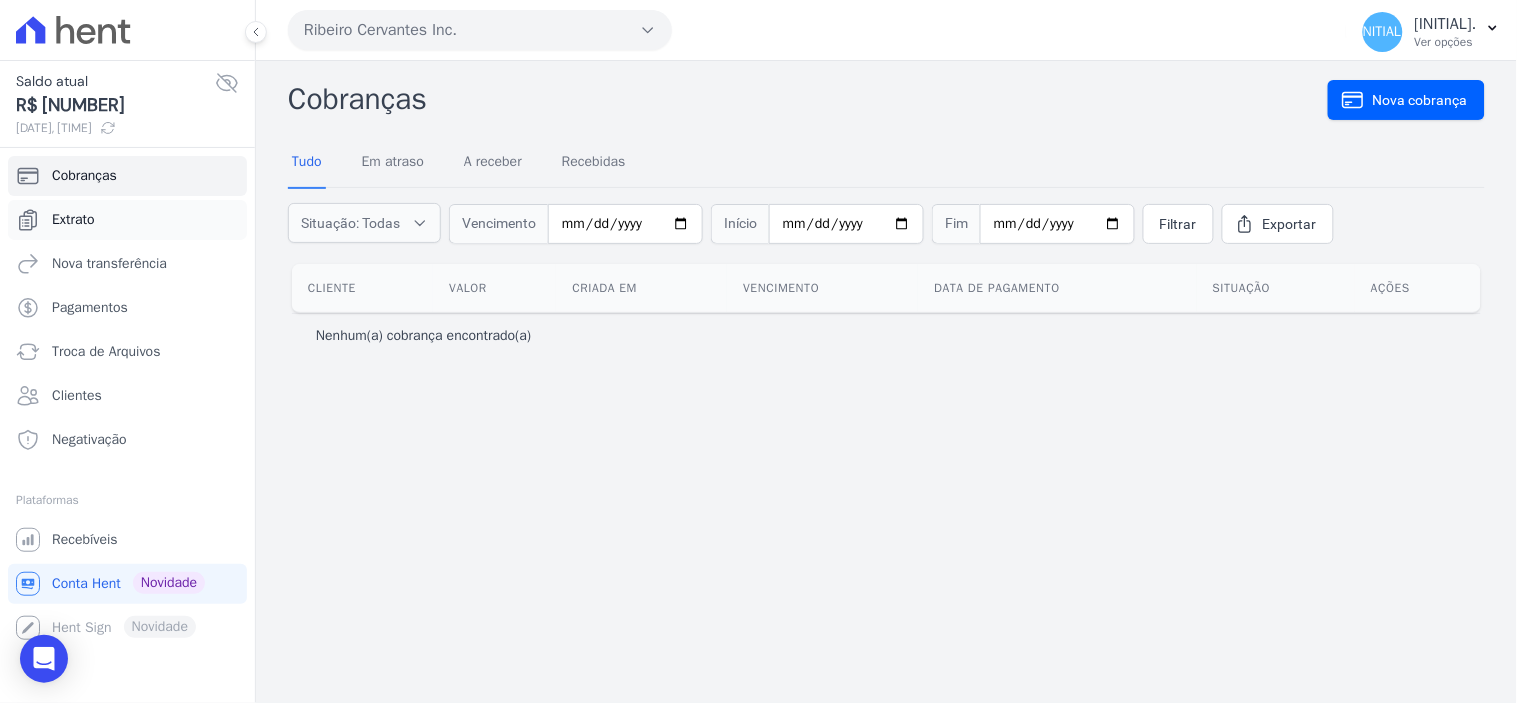 click on "Extrato" at bounding box center (73, 220) 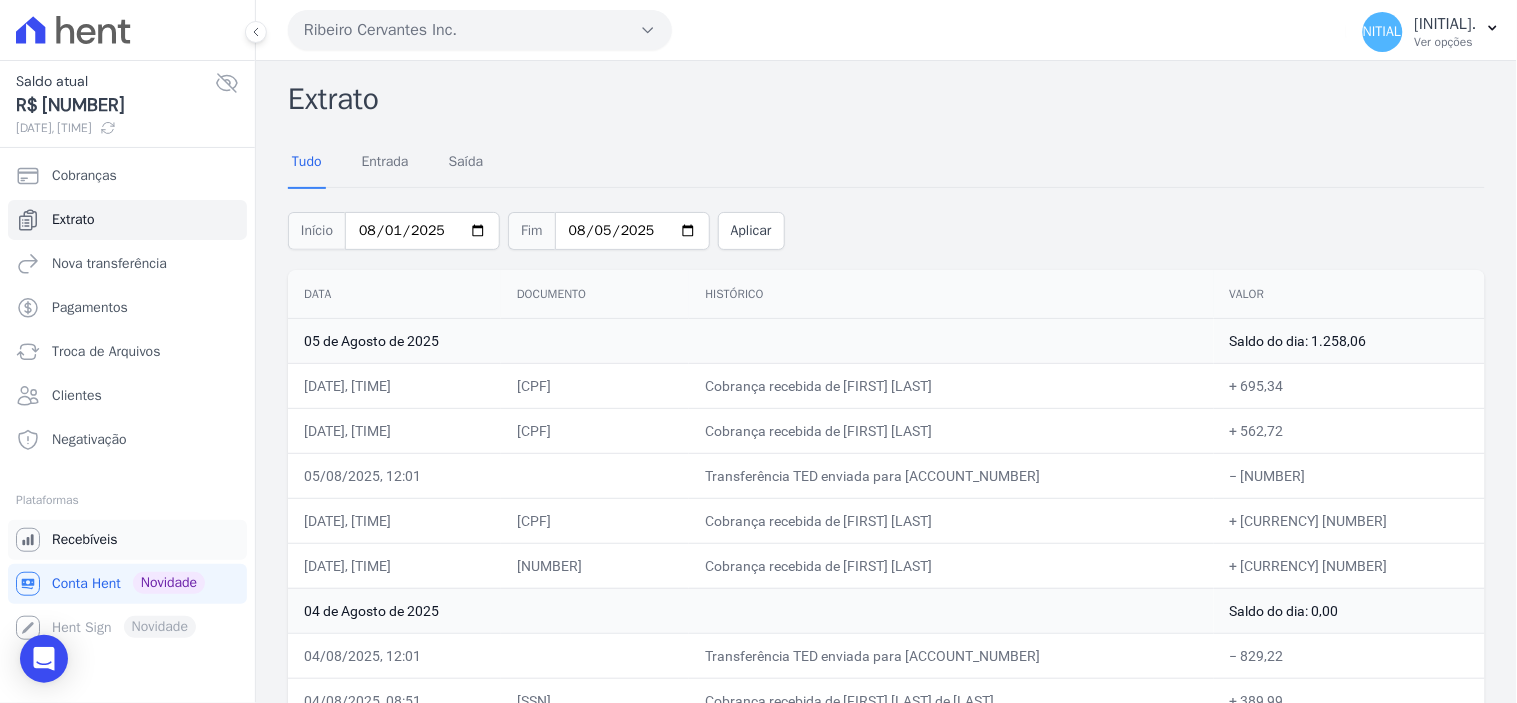 click on "Recebíveis" at bounding box center (85, 540) 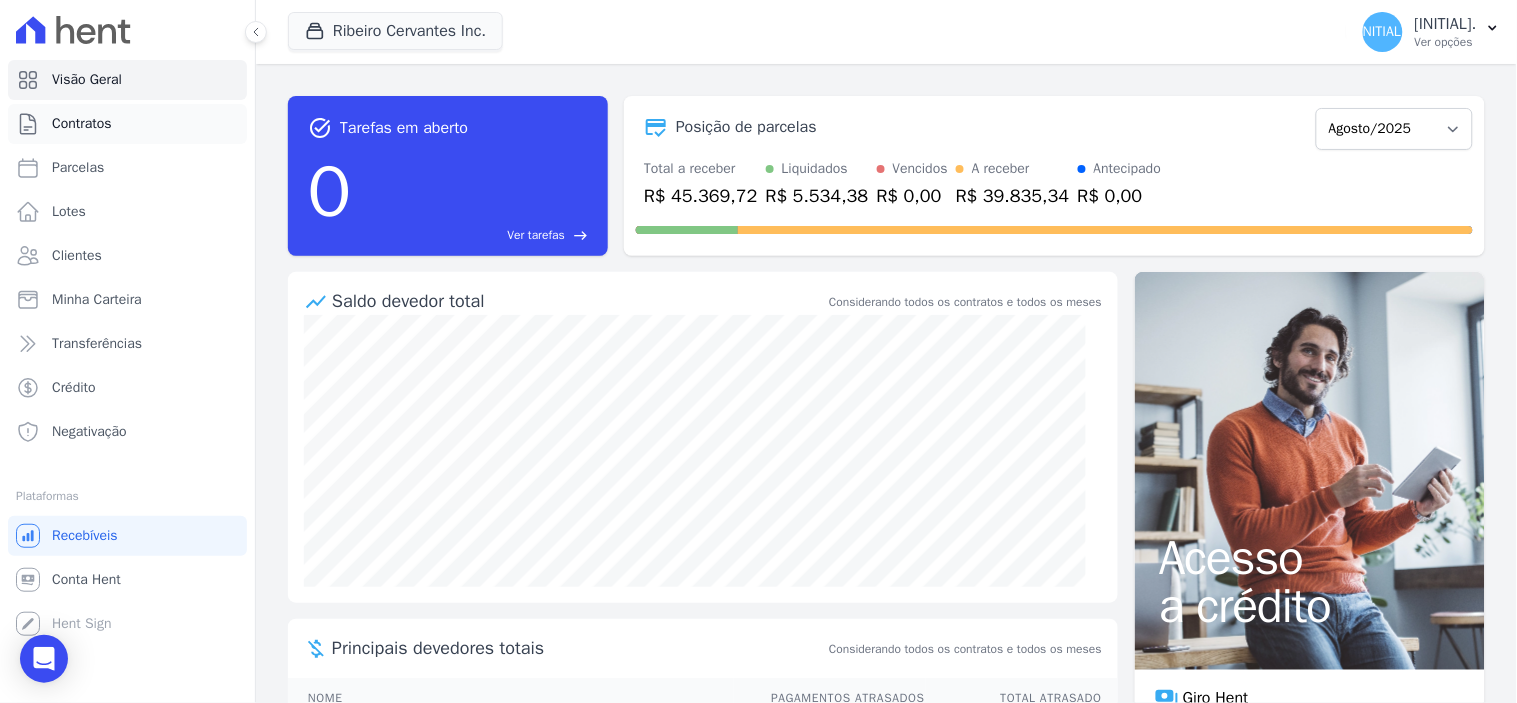 click on "Contratos" at bounding box center [127, 124] 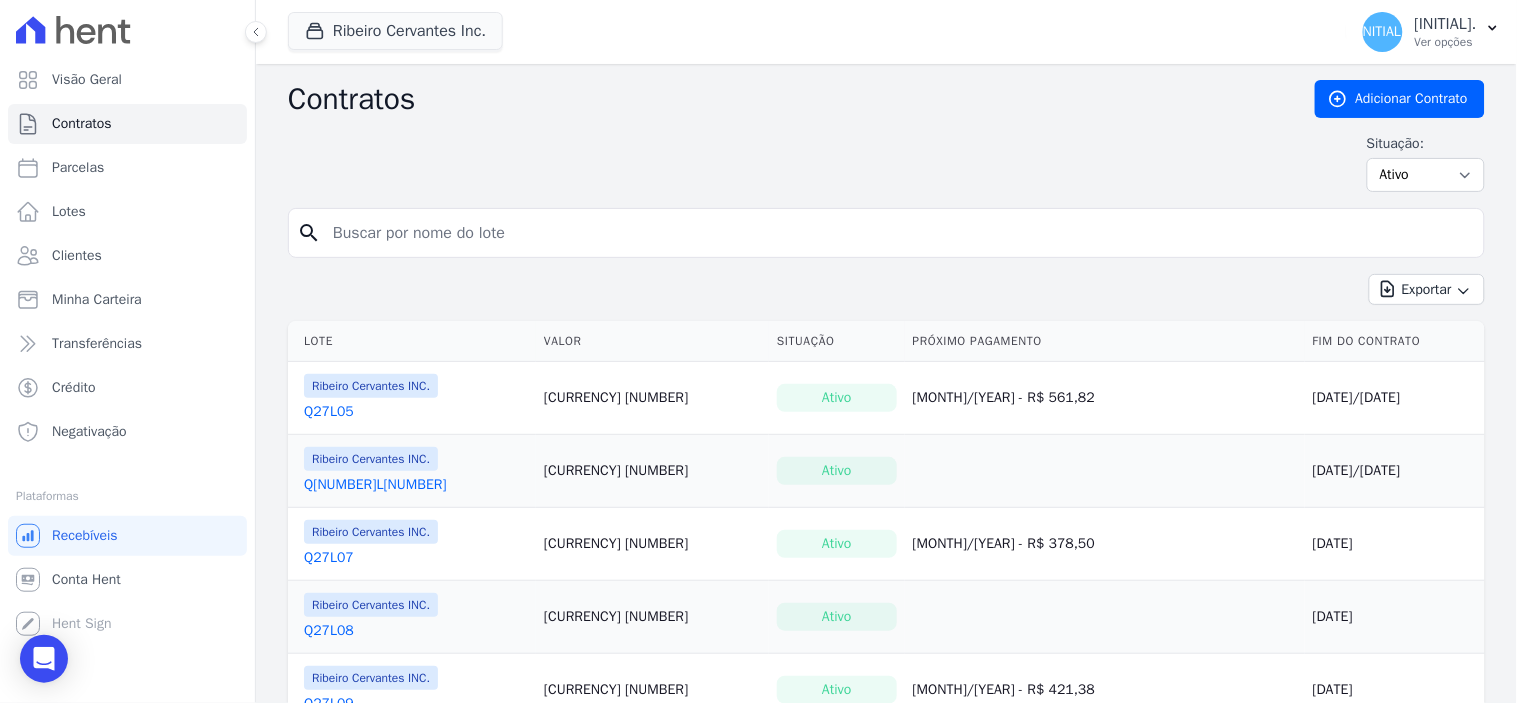 click at bounding box center [898, 233] 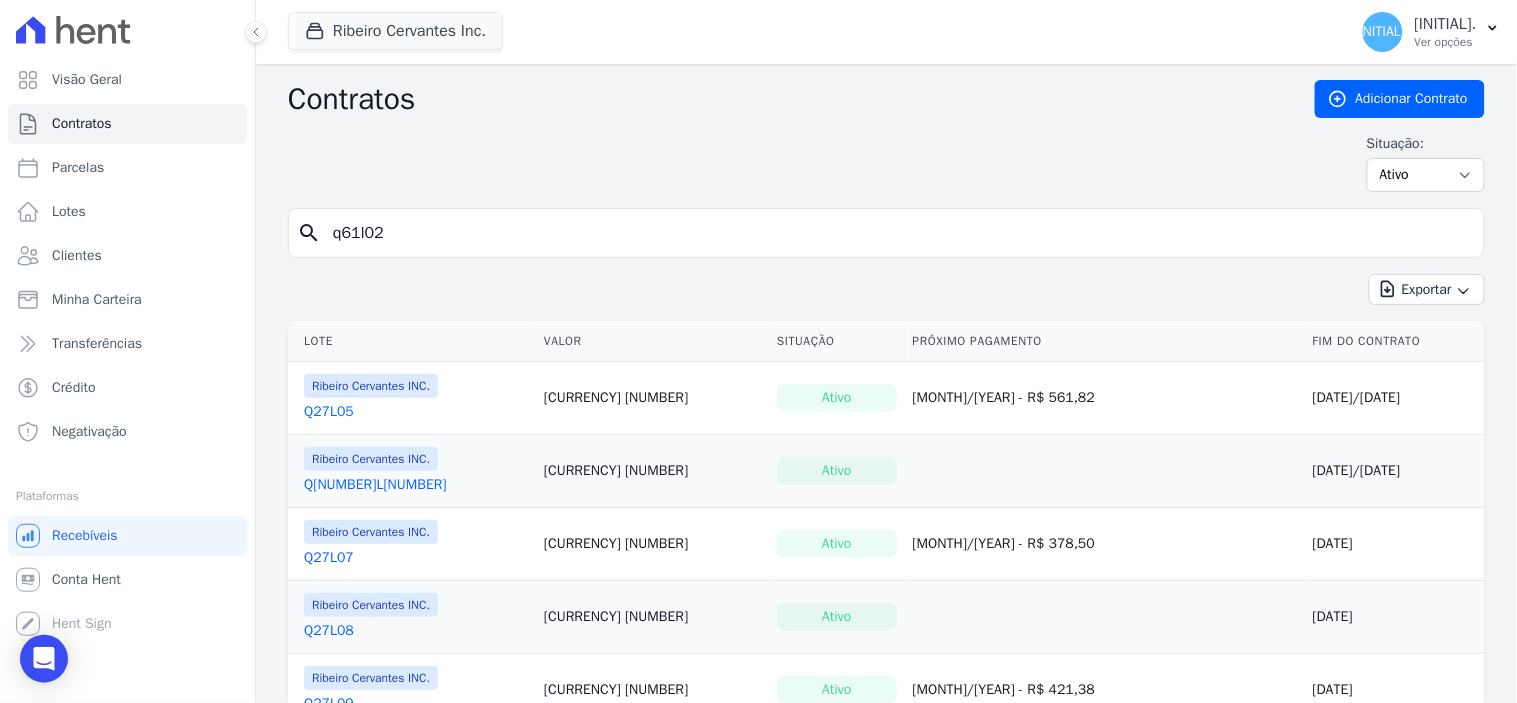 type on "q61l02" 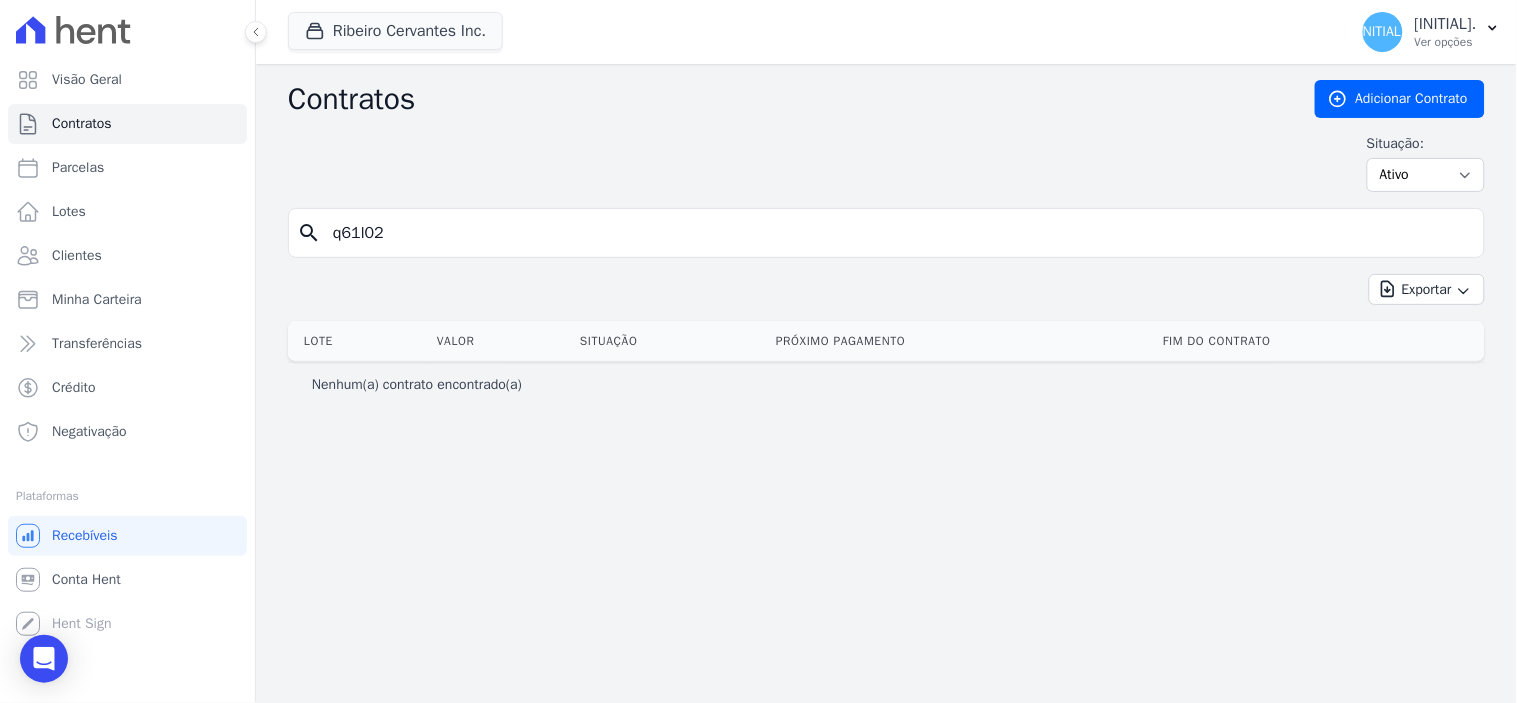 click on "q61l02" at bounding box center (898, 233) 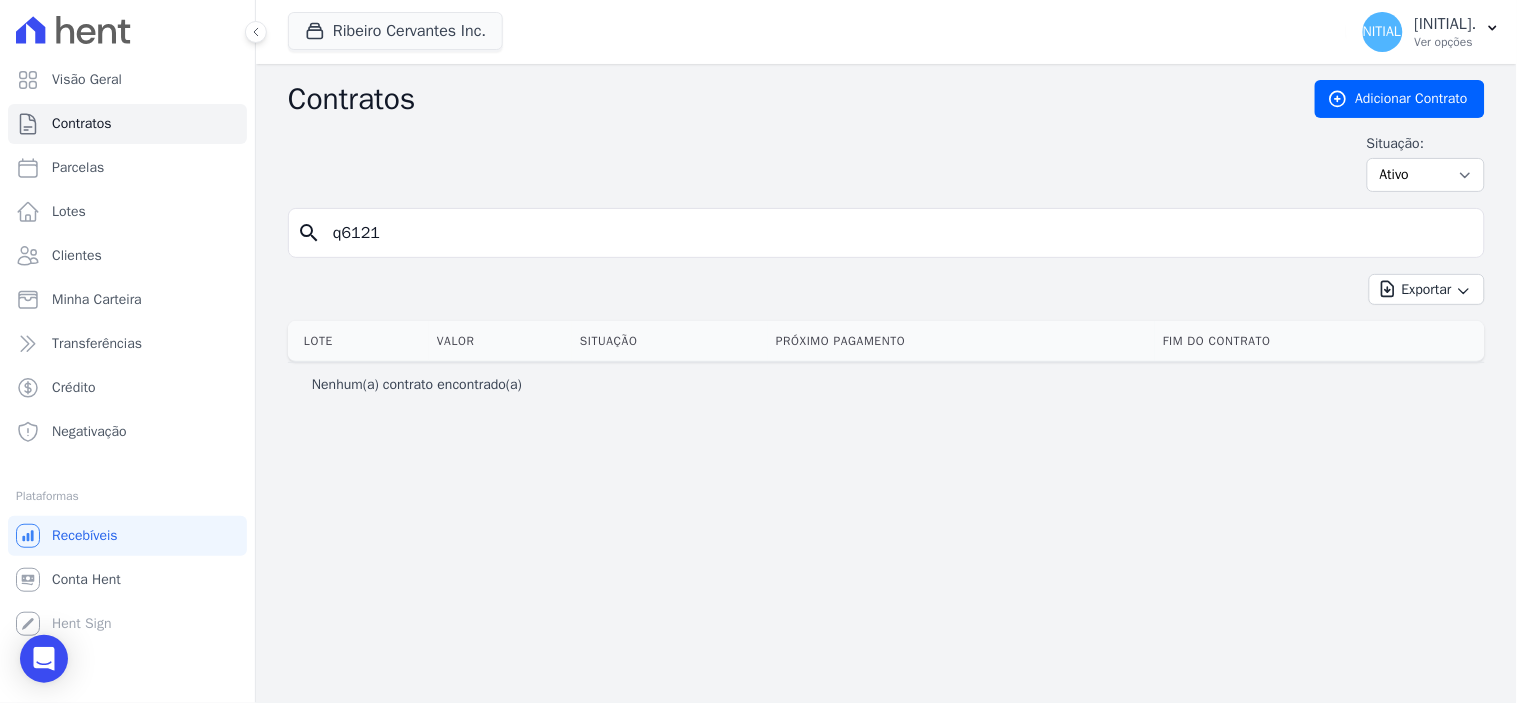type on "q6121" 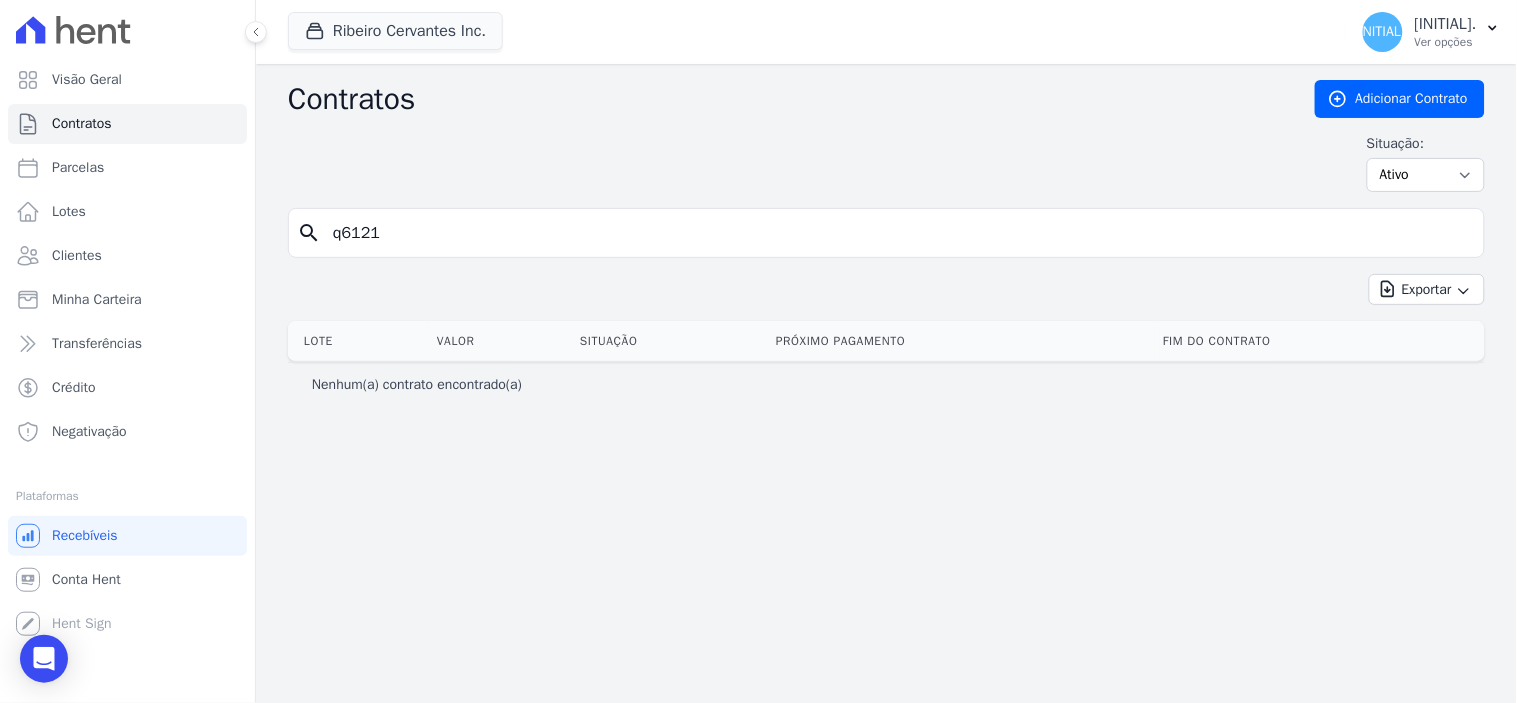 click on "q6121" at bounding box center (898, 233) 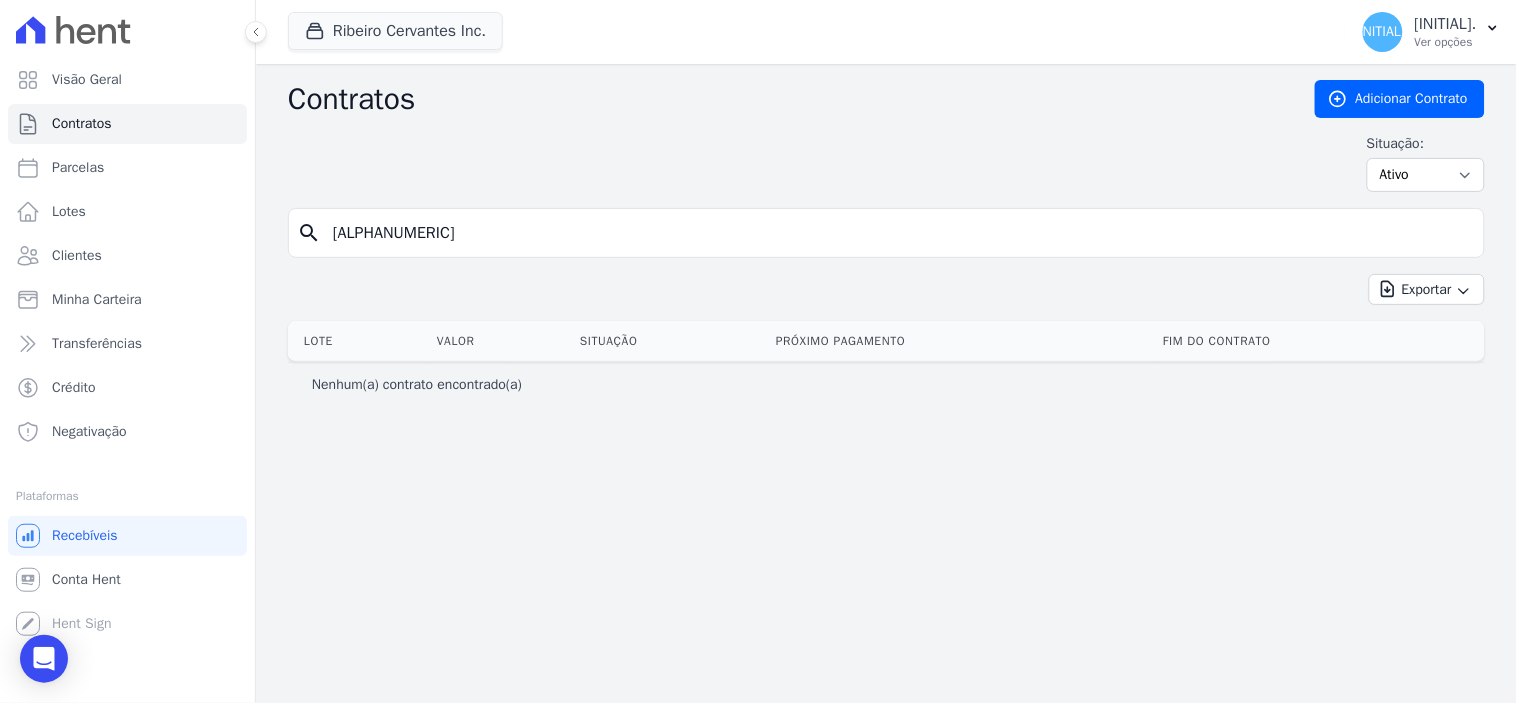 click on "[ALPHANUMERIC]" at bounding box center [898, 233] 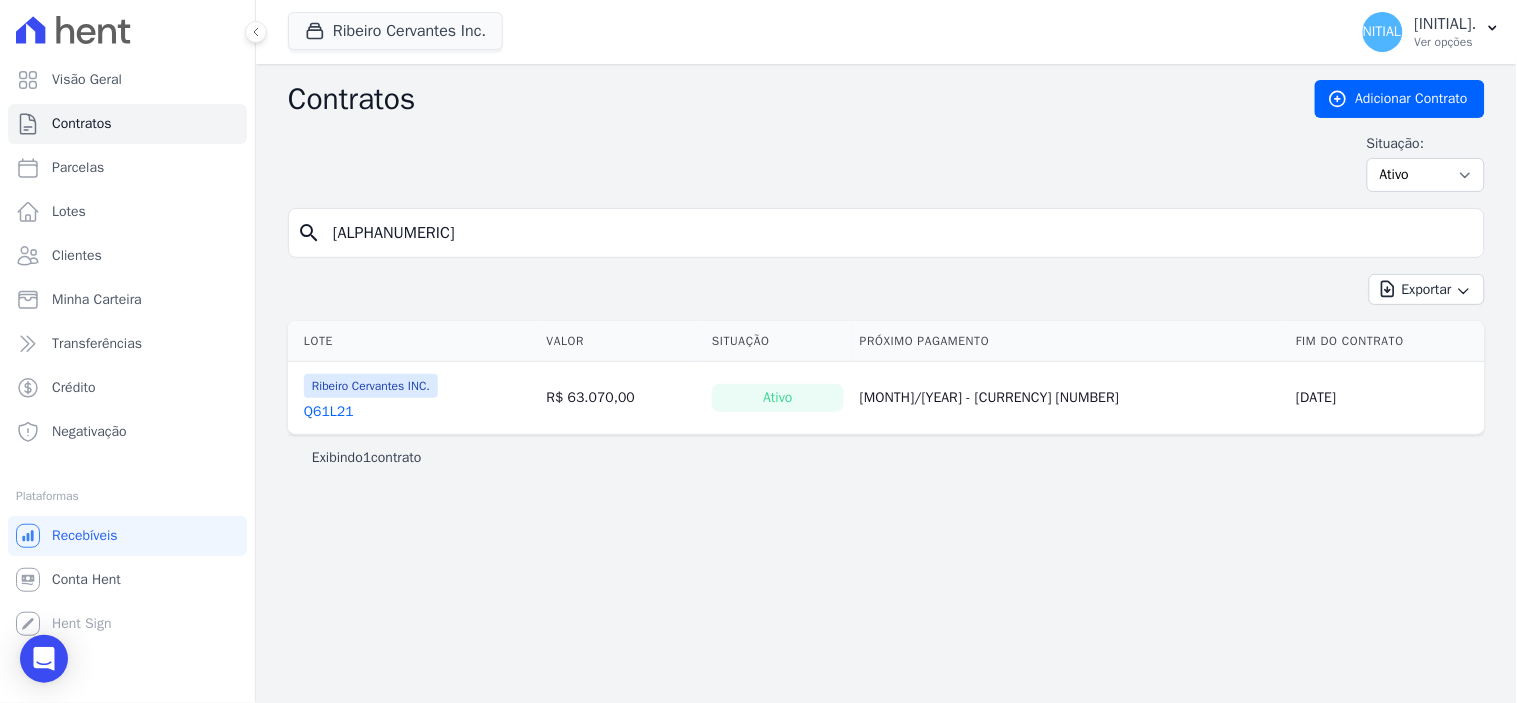 click on "Q61L21" at bounding box center (329, 412) 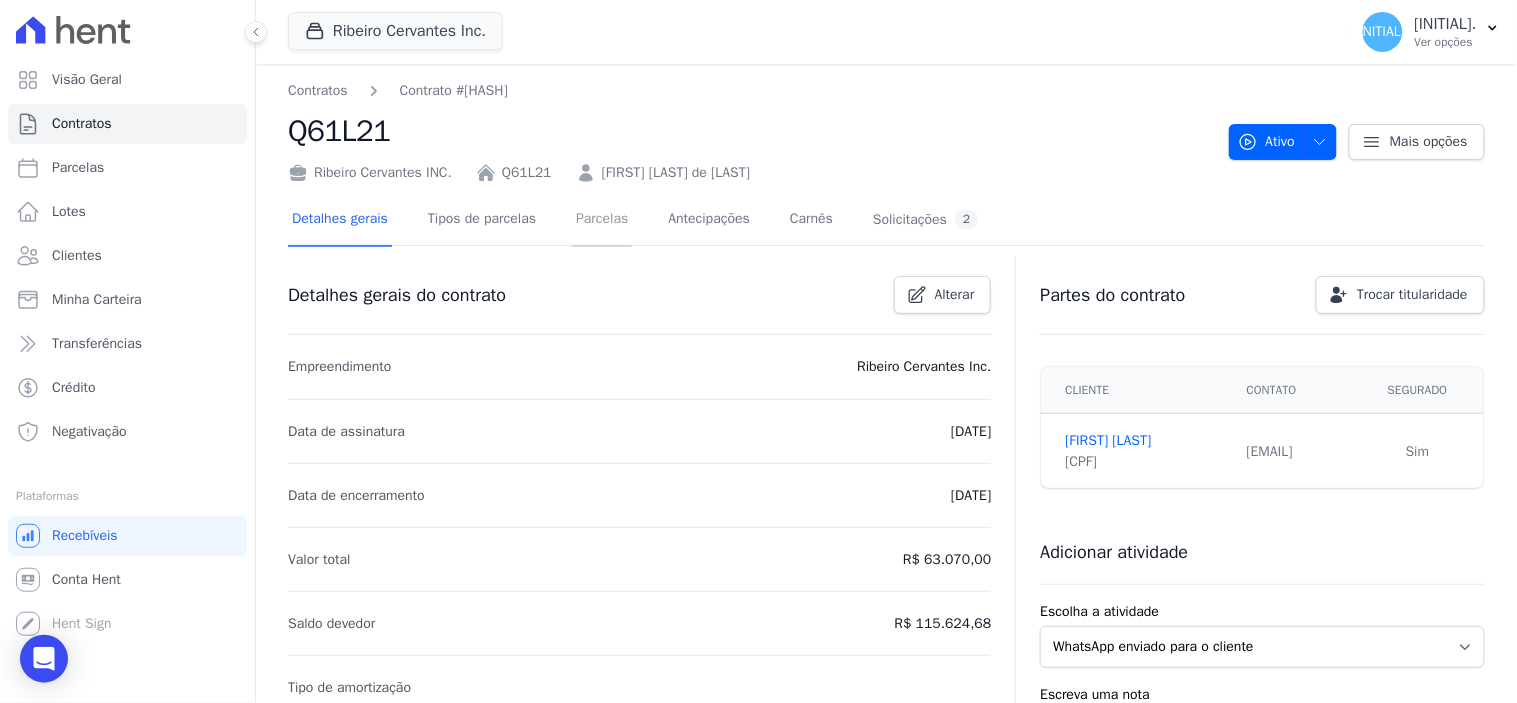 click on "Parcelas" at bounding box center (602, 220) 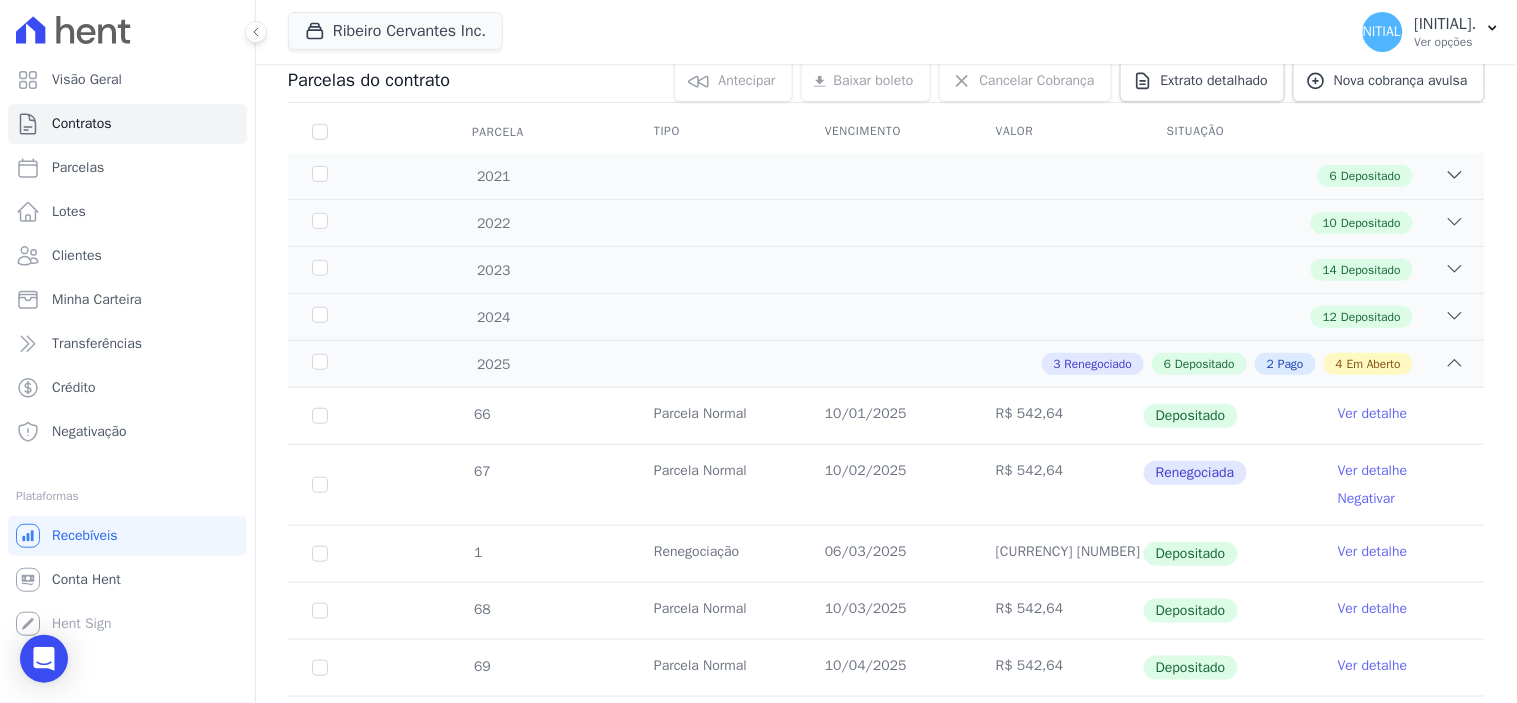 scroll, scrollTop: 0, scrollLeft: 0, axis: both 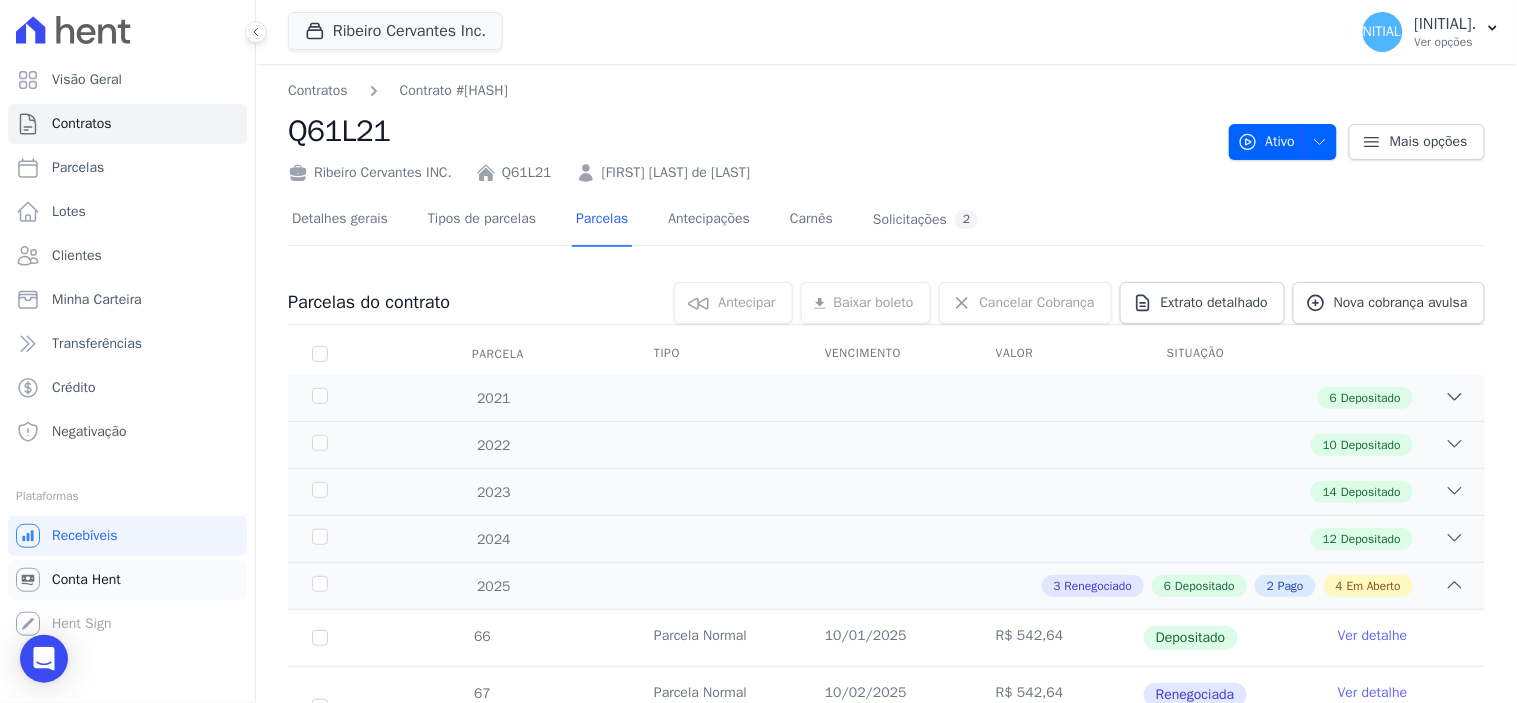 click on "Conta Hent" at bounding box center (86, 580) 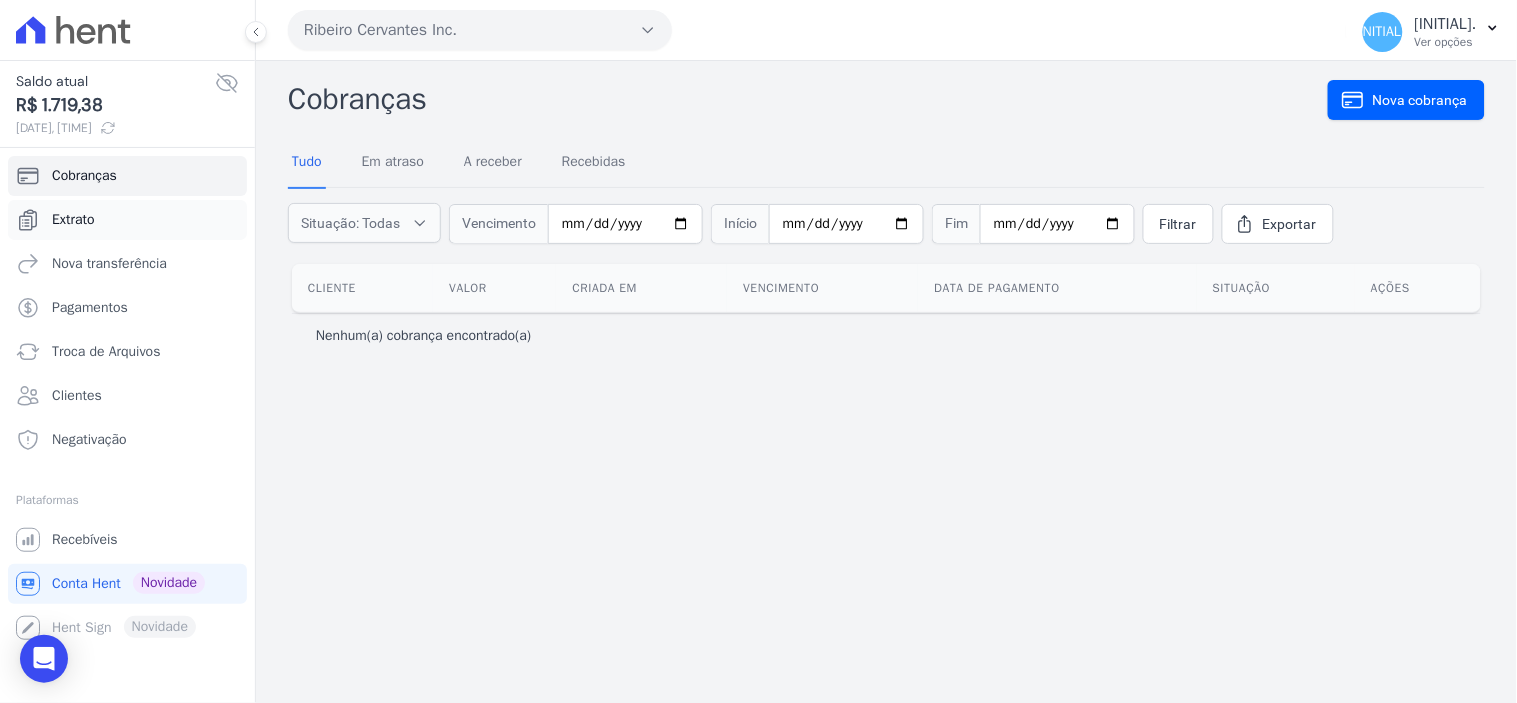 click on "Extrato" at bounding box center (73, 220) 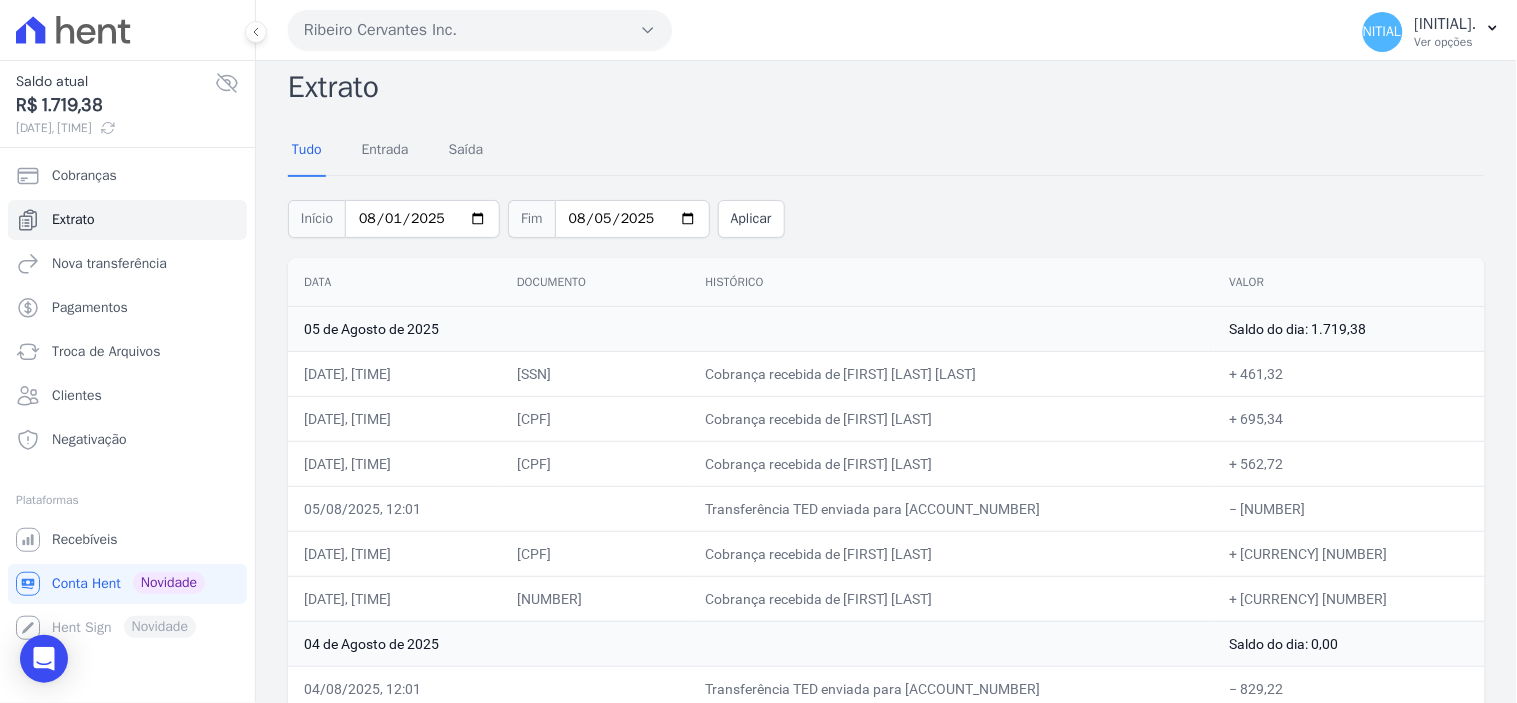 scroll, scrollTop: 0, scrollLeft: 0, axis: both 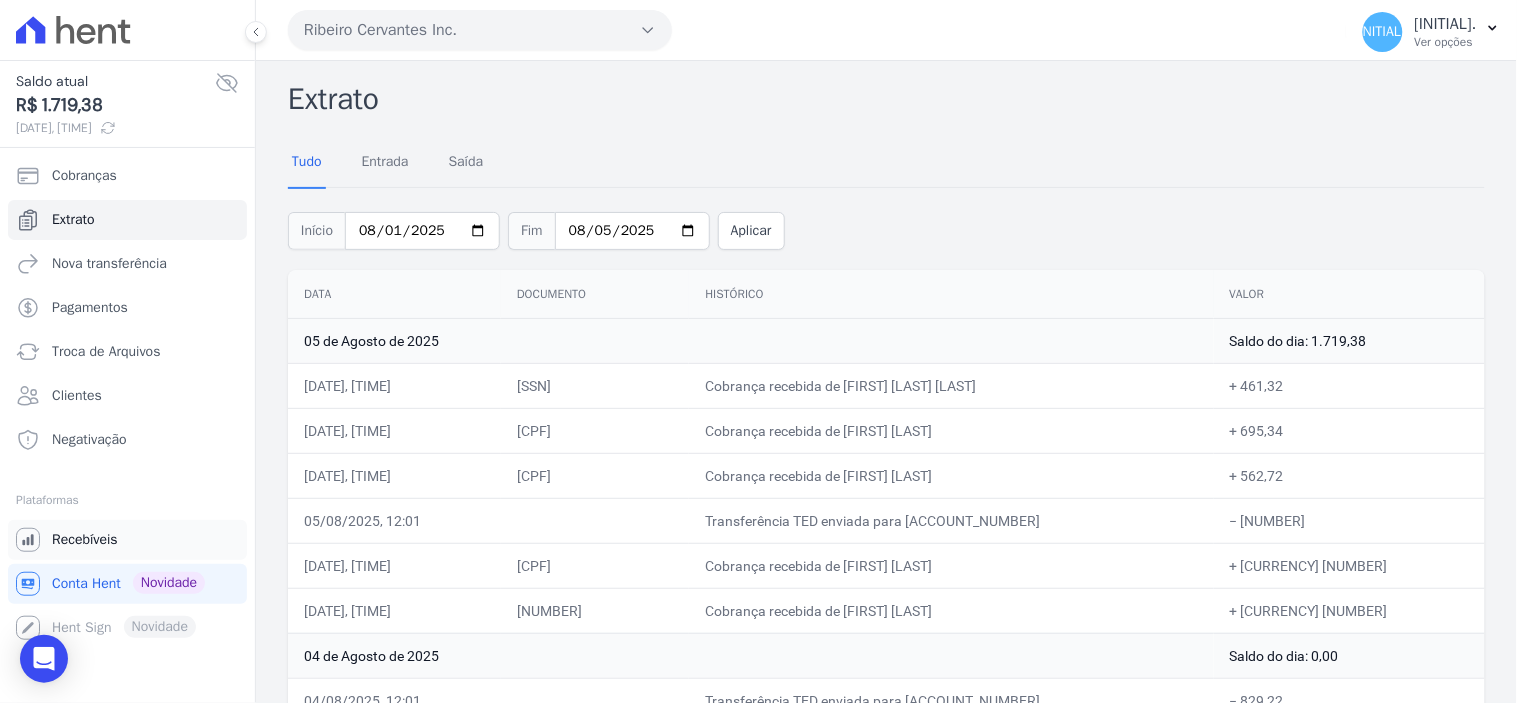 click on "Recebíveis" at bounding box center (85, 540) 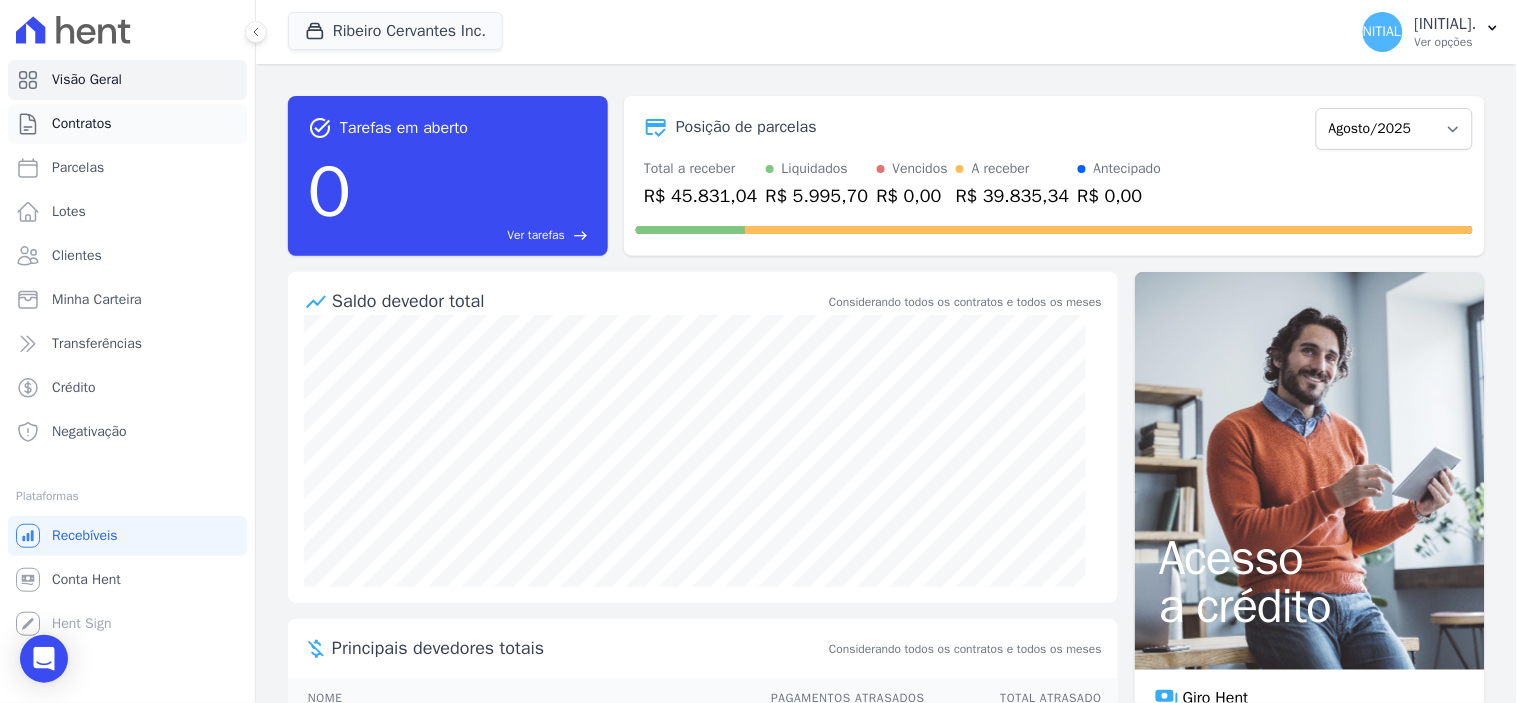 click on "Contratos" at bounding box center [82, 124] 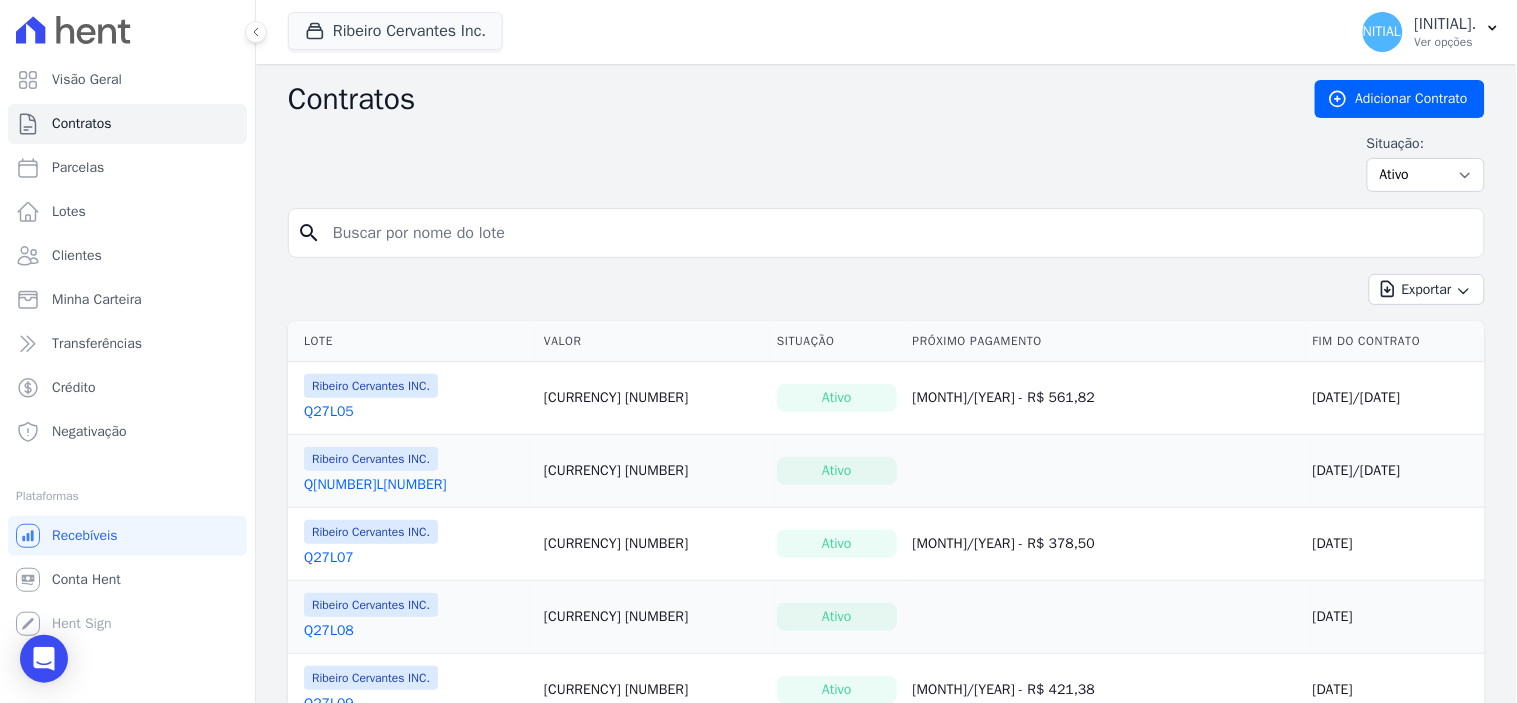 click at bounding box center (898, 233) 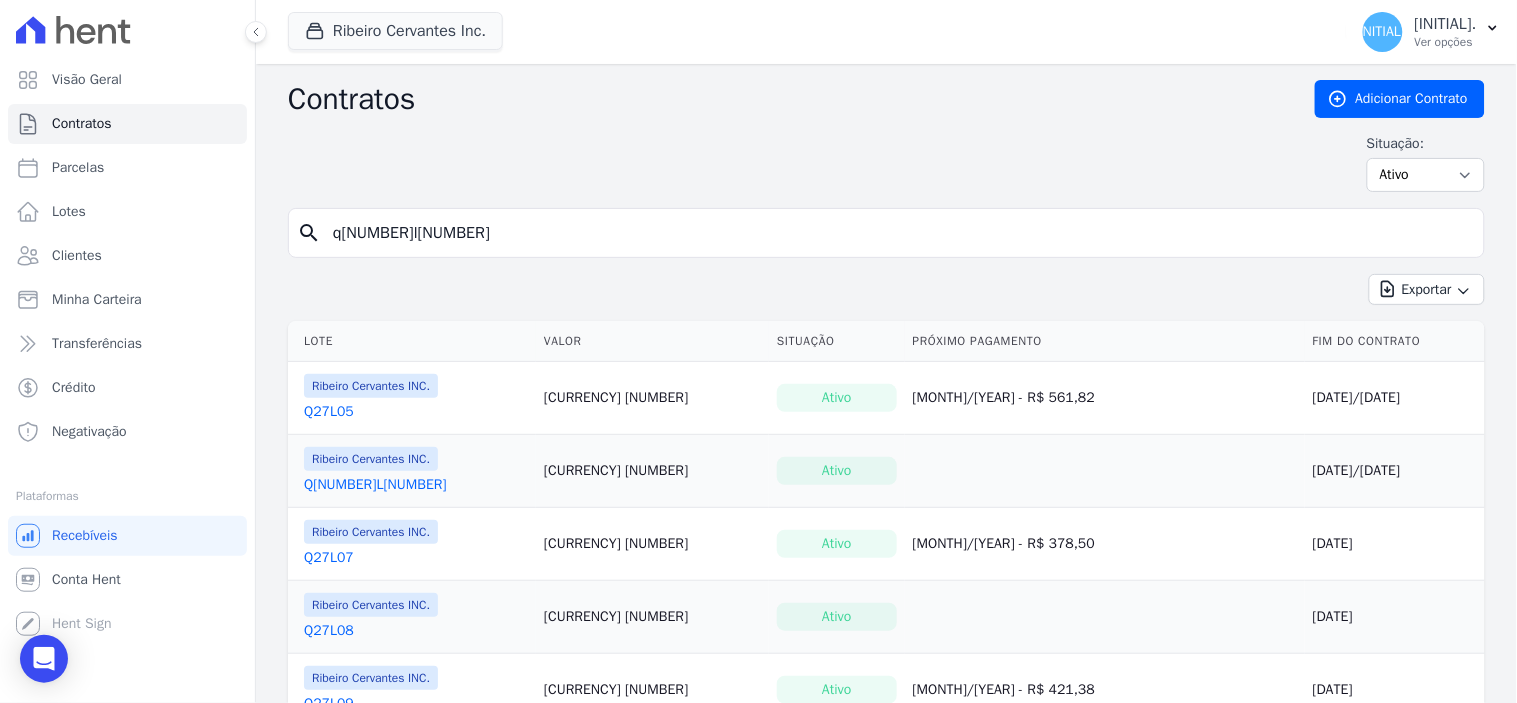 type on "q[NUMBER]l[NUMBER]" 